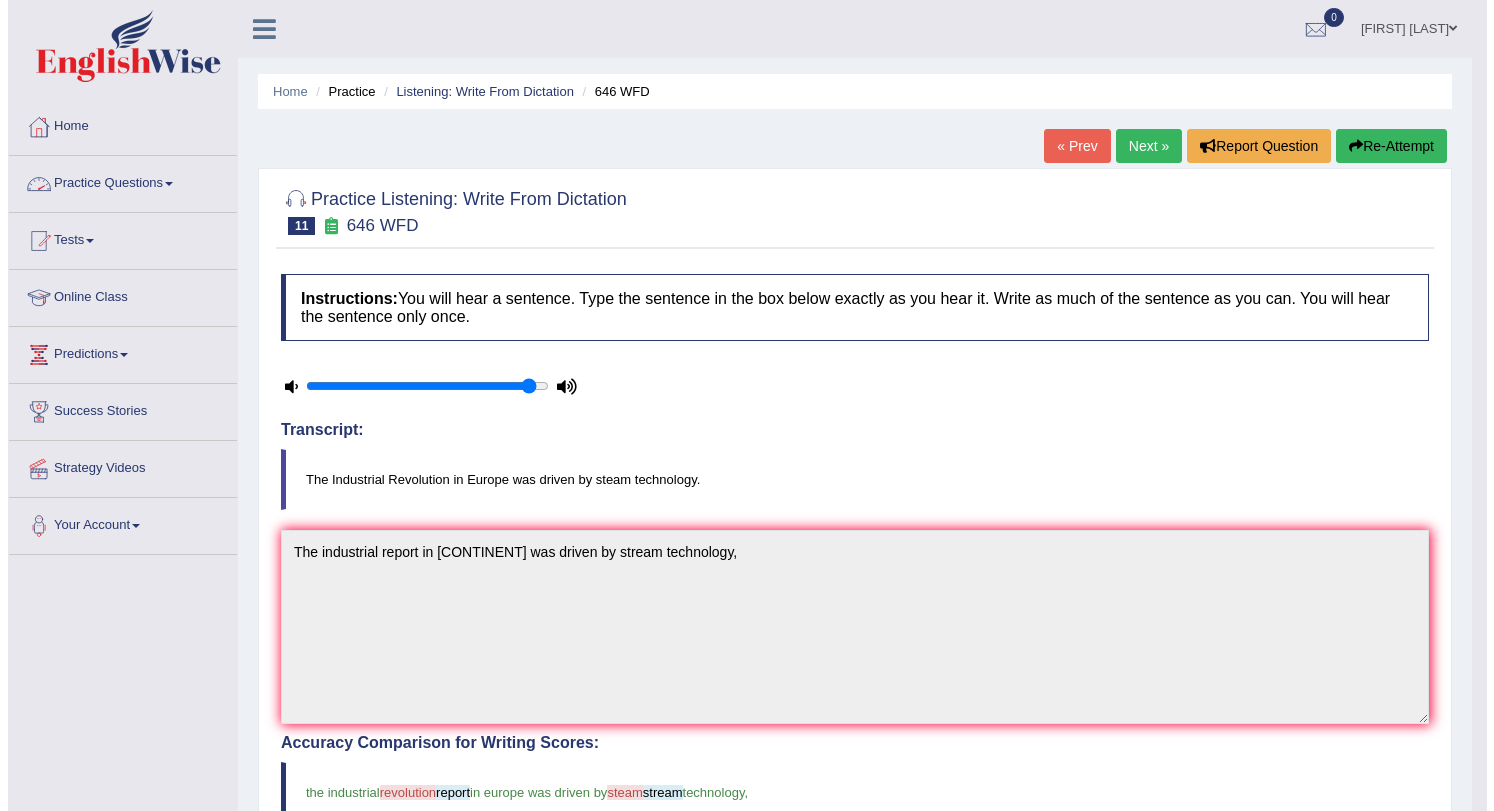 scroll, scrollTop: 0, scrollLeft: 0, axis: both 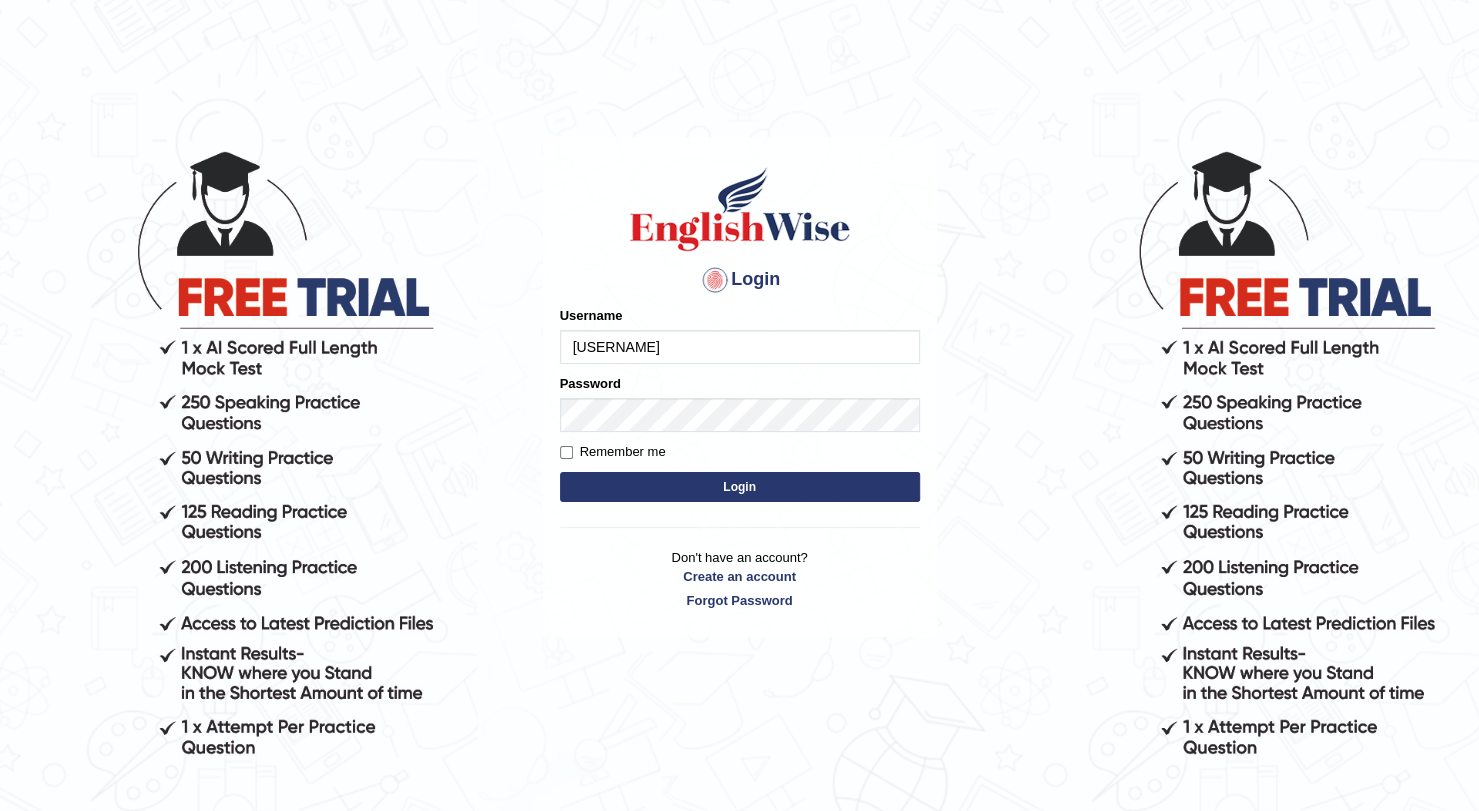 type on "jessa" 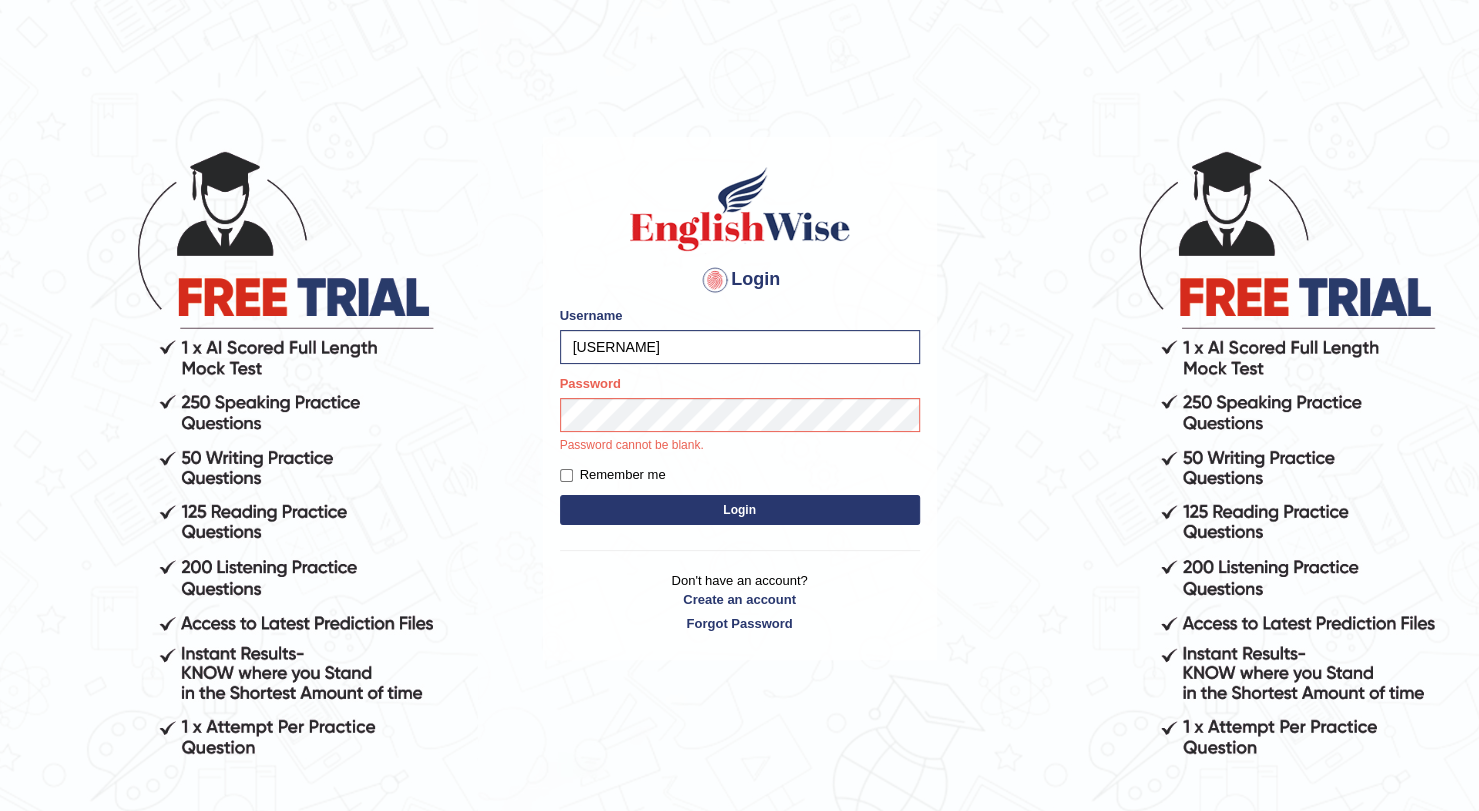 click on "Login
Please fix the following errors:
Username
jessa
Password
Password cannot be blank.
Remember me
Login
Don't have an account?
Create an account
Forgot Password
2025 ©  English Wise.  All Rights Reserved  Back to English Wise" at bounding box center (739, 479) 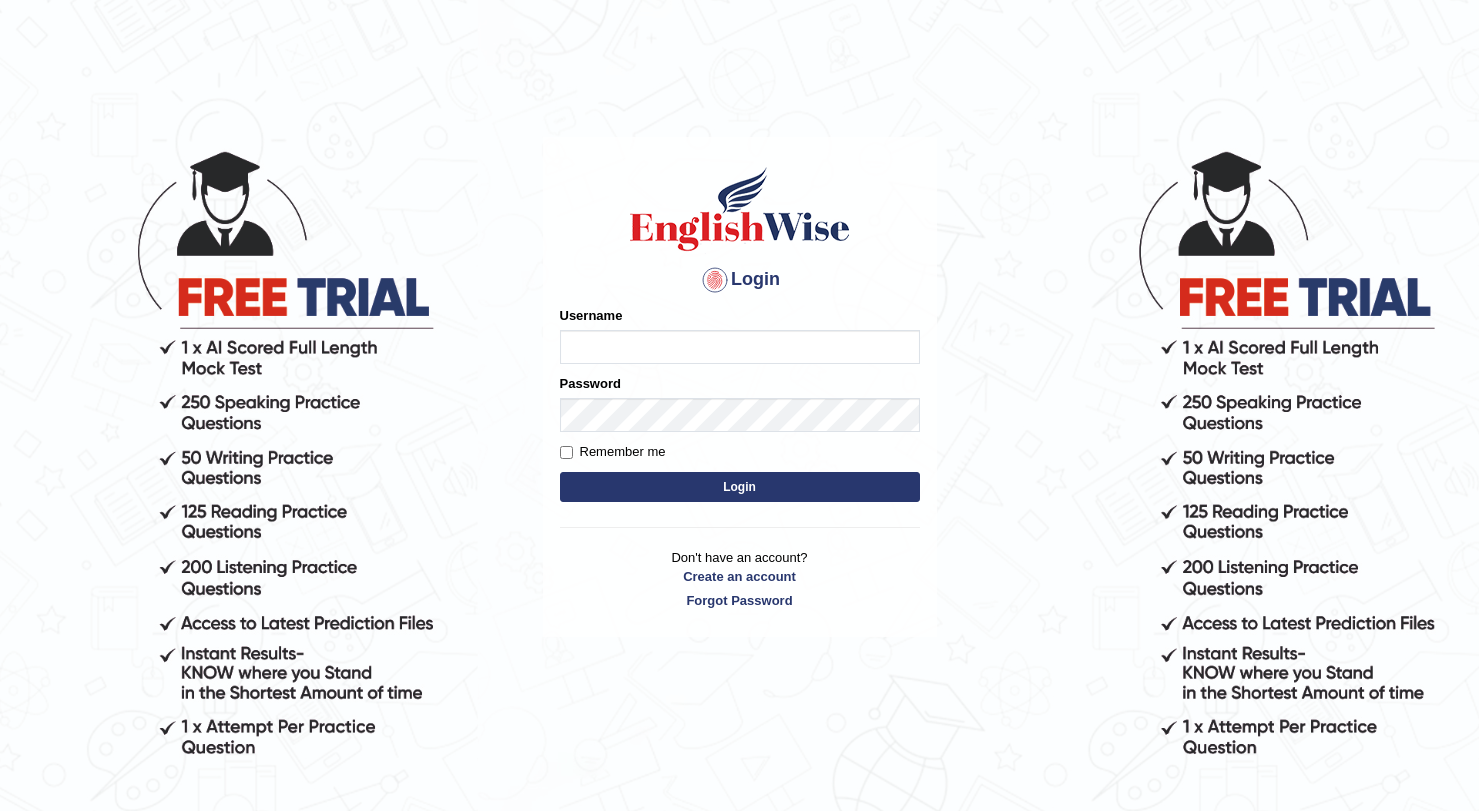 scroll, scrollTop: 0, scrollLeft: 0, axis: both 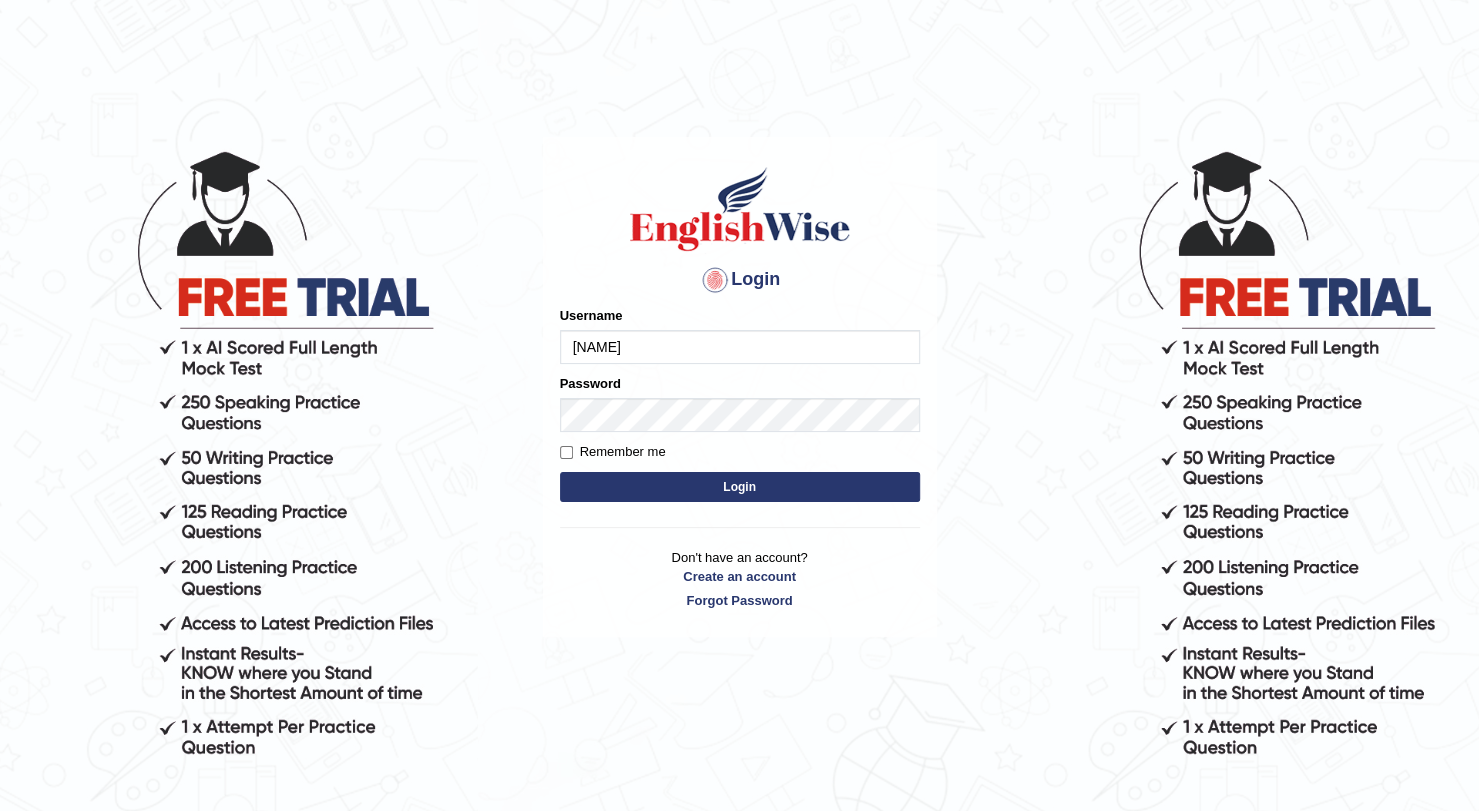 click on "jess" at bounding box center (740, 347) 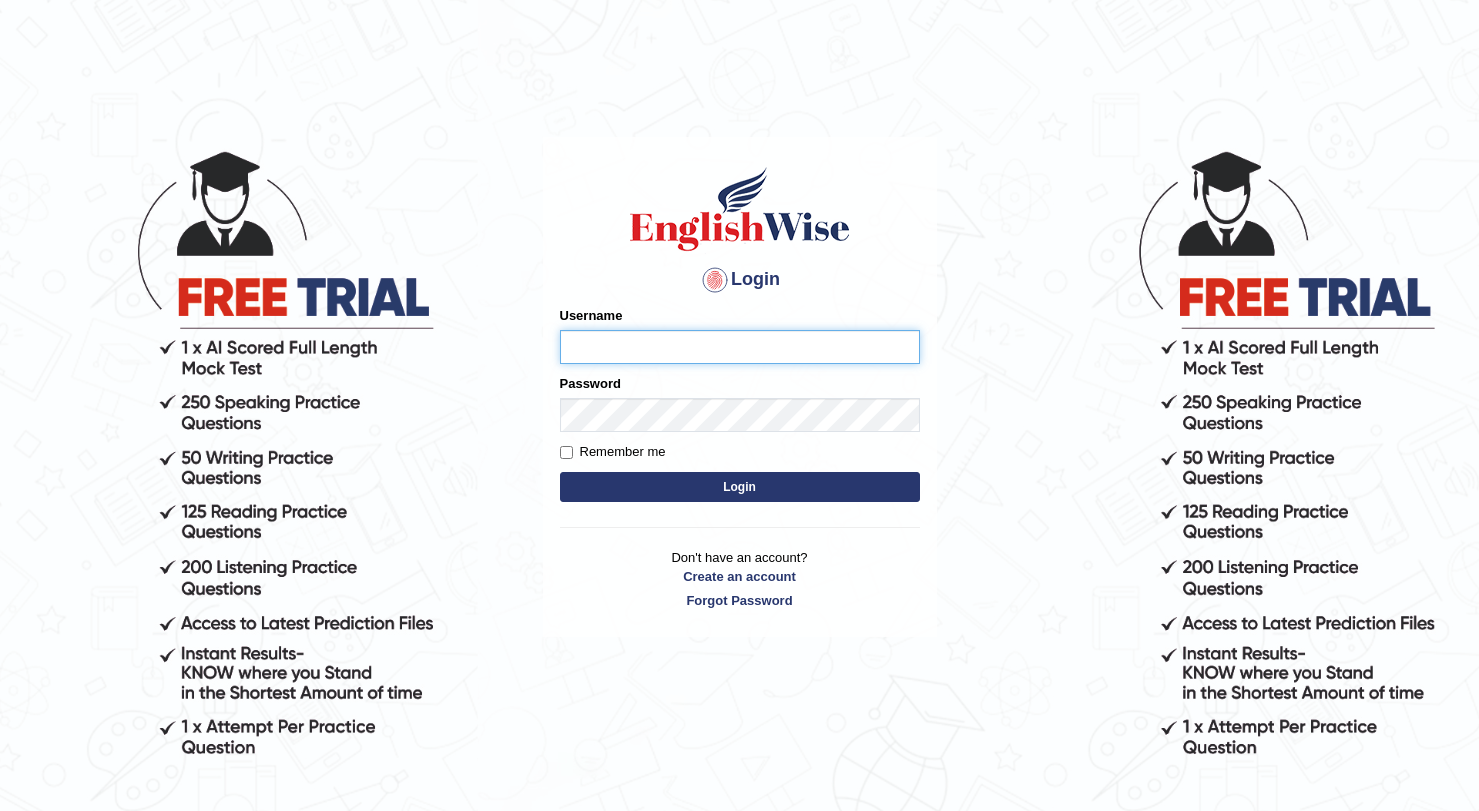scroll, scrollTop: 0, scrollLeft: 0, axis: both 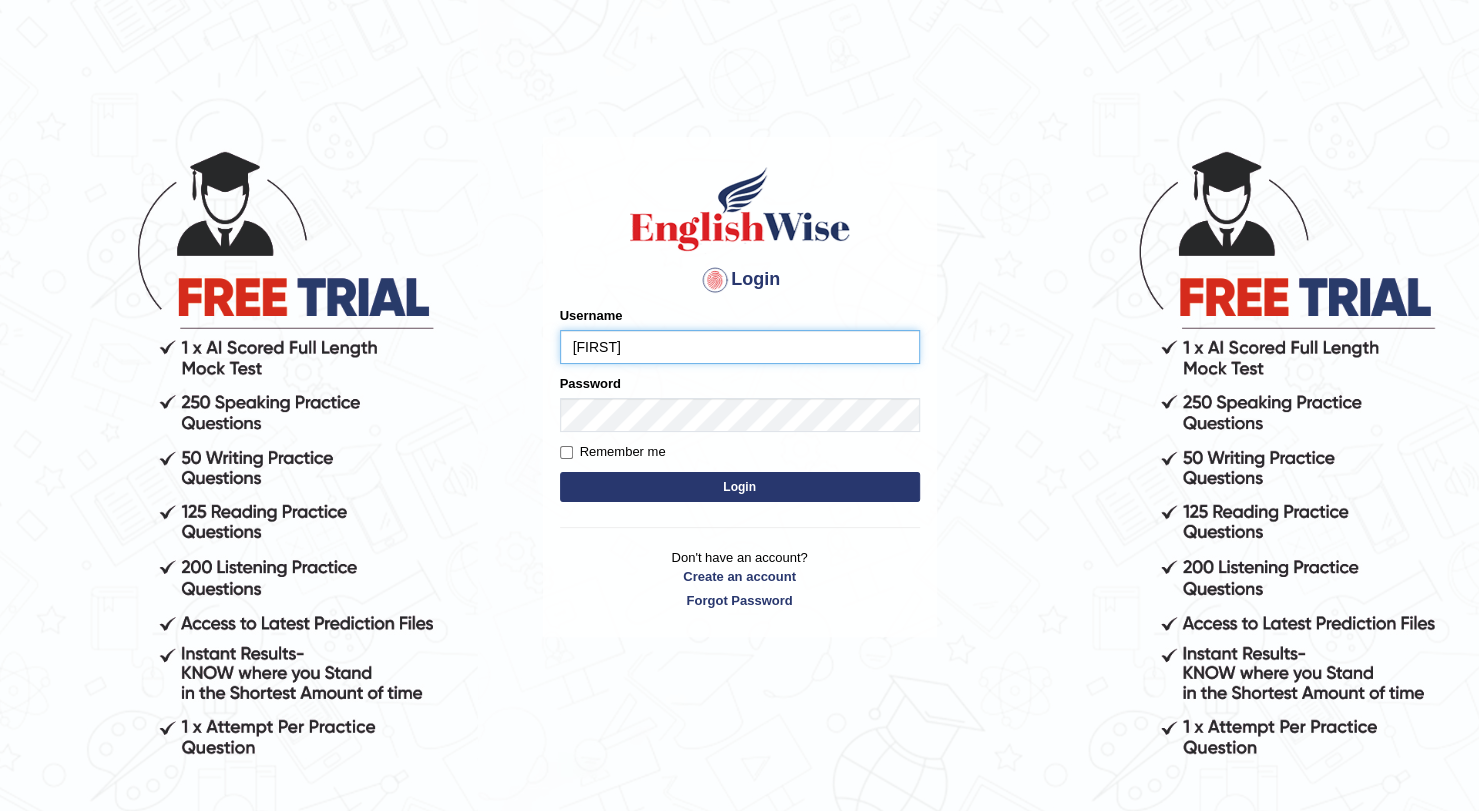 type on "jessa" 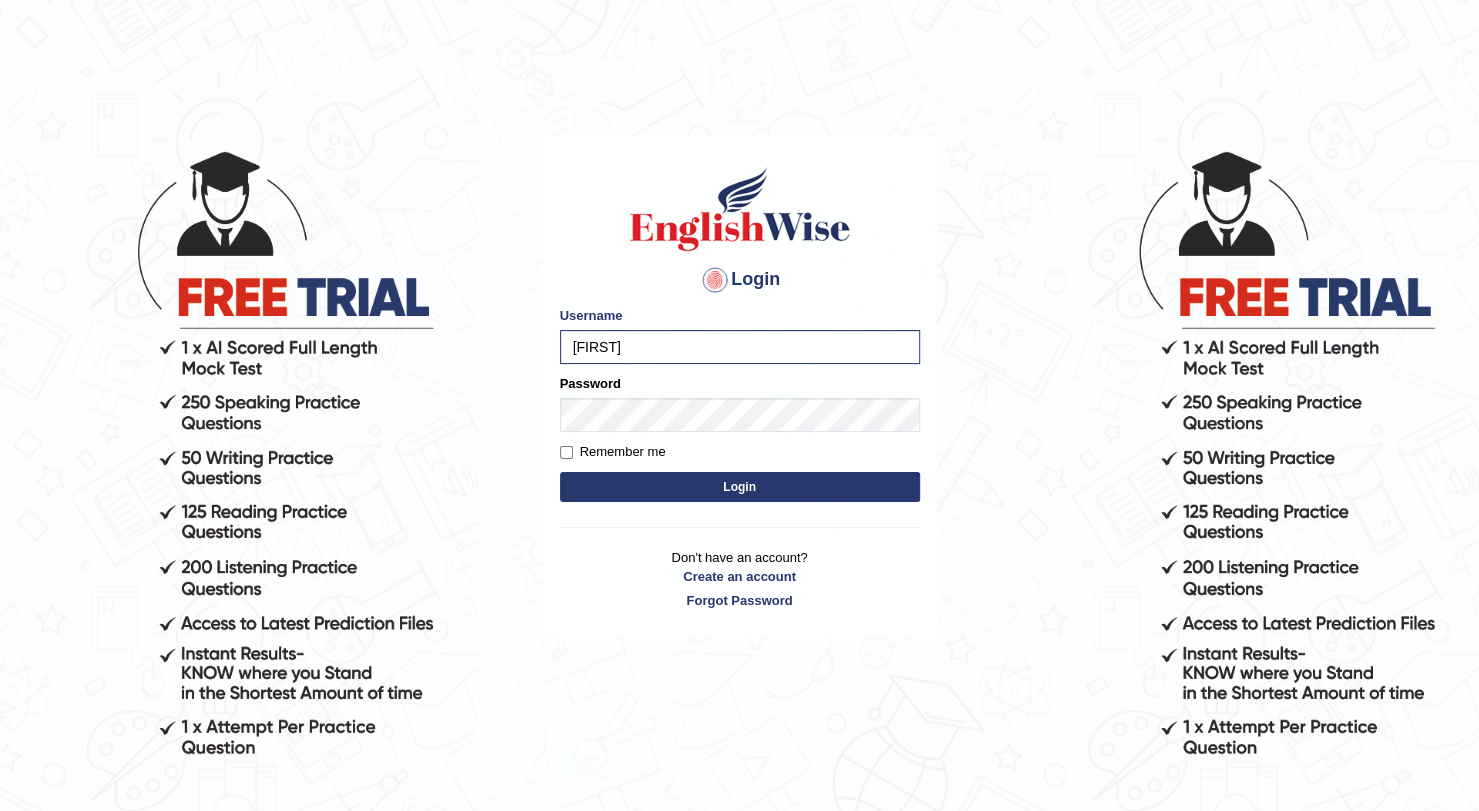 click on "Login" at bounding box center (740, 487) 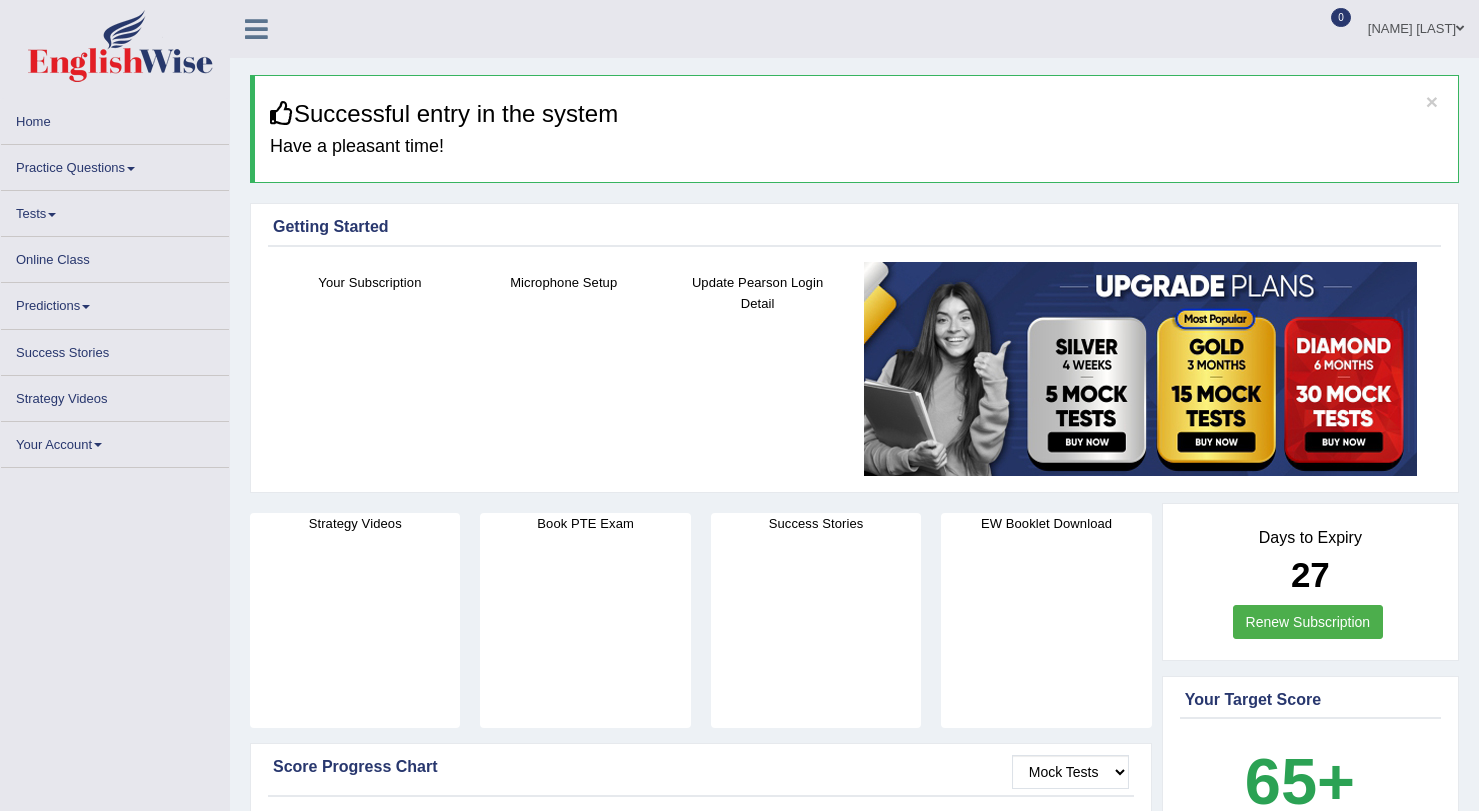 scroll, scrollTop: 0, scrollLeft: 0, axis: both 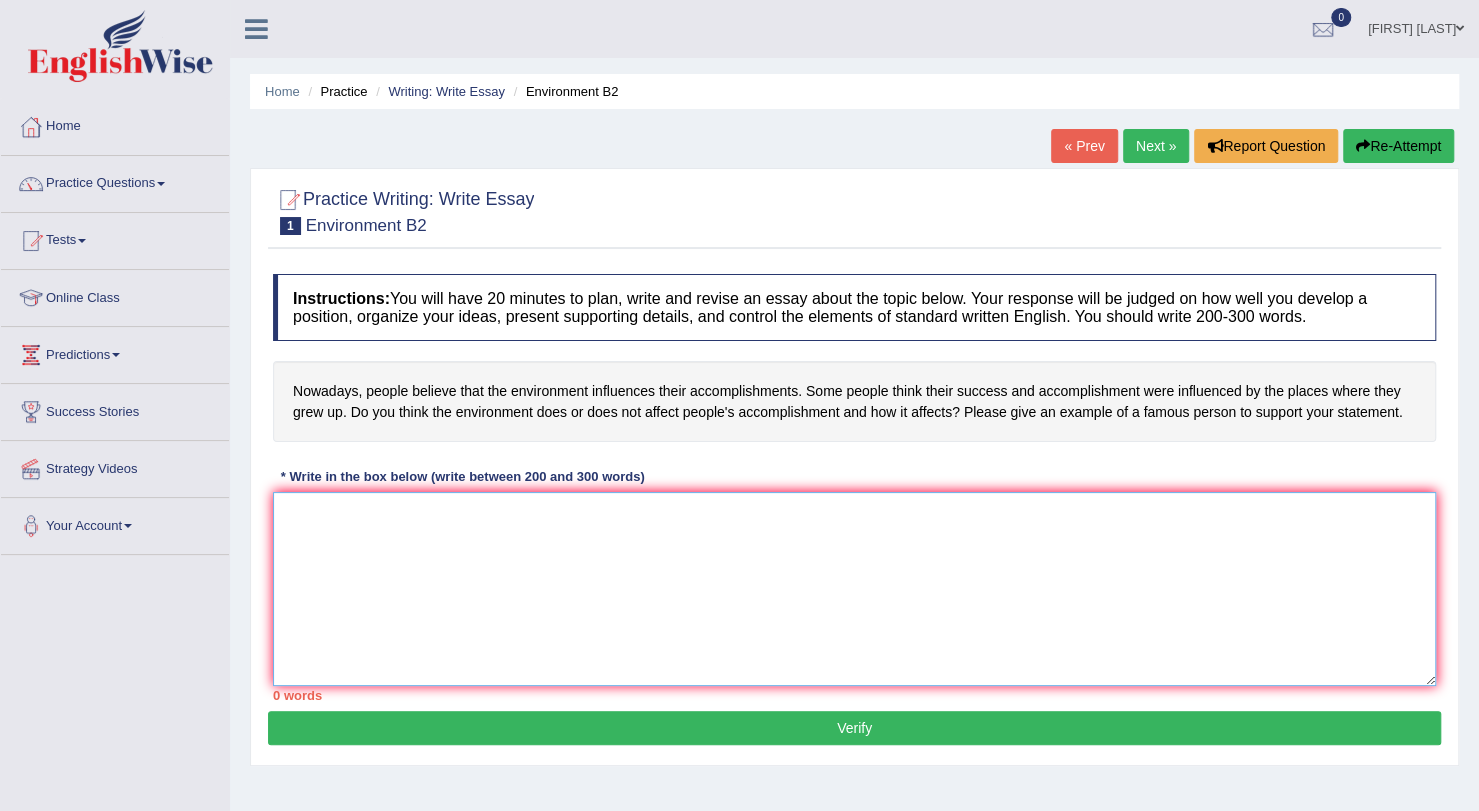 click at bounding box center (854, 589) 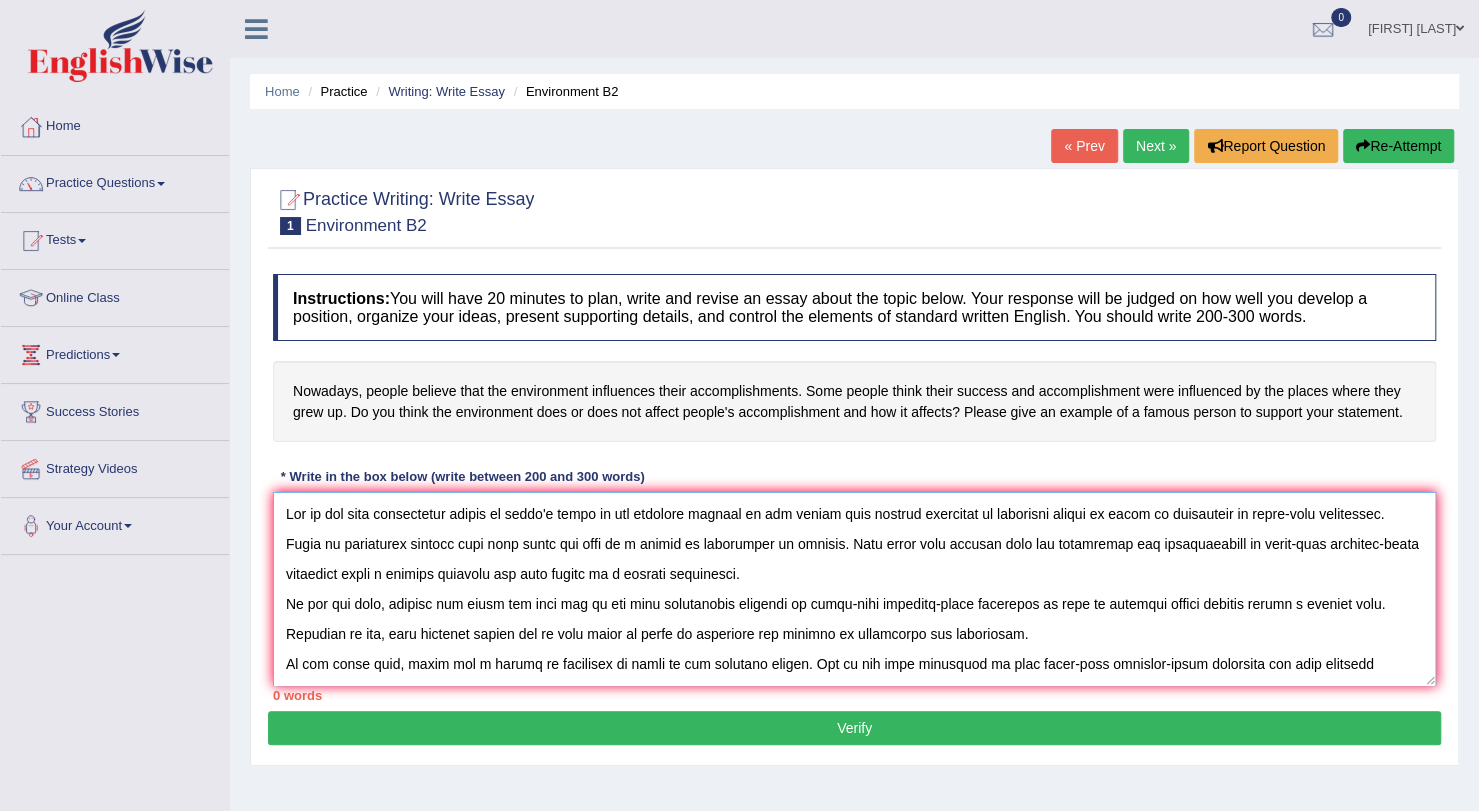 scroll, scrollTop: 137, scrollLeft: 0, axis: vertical 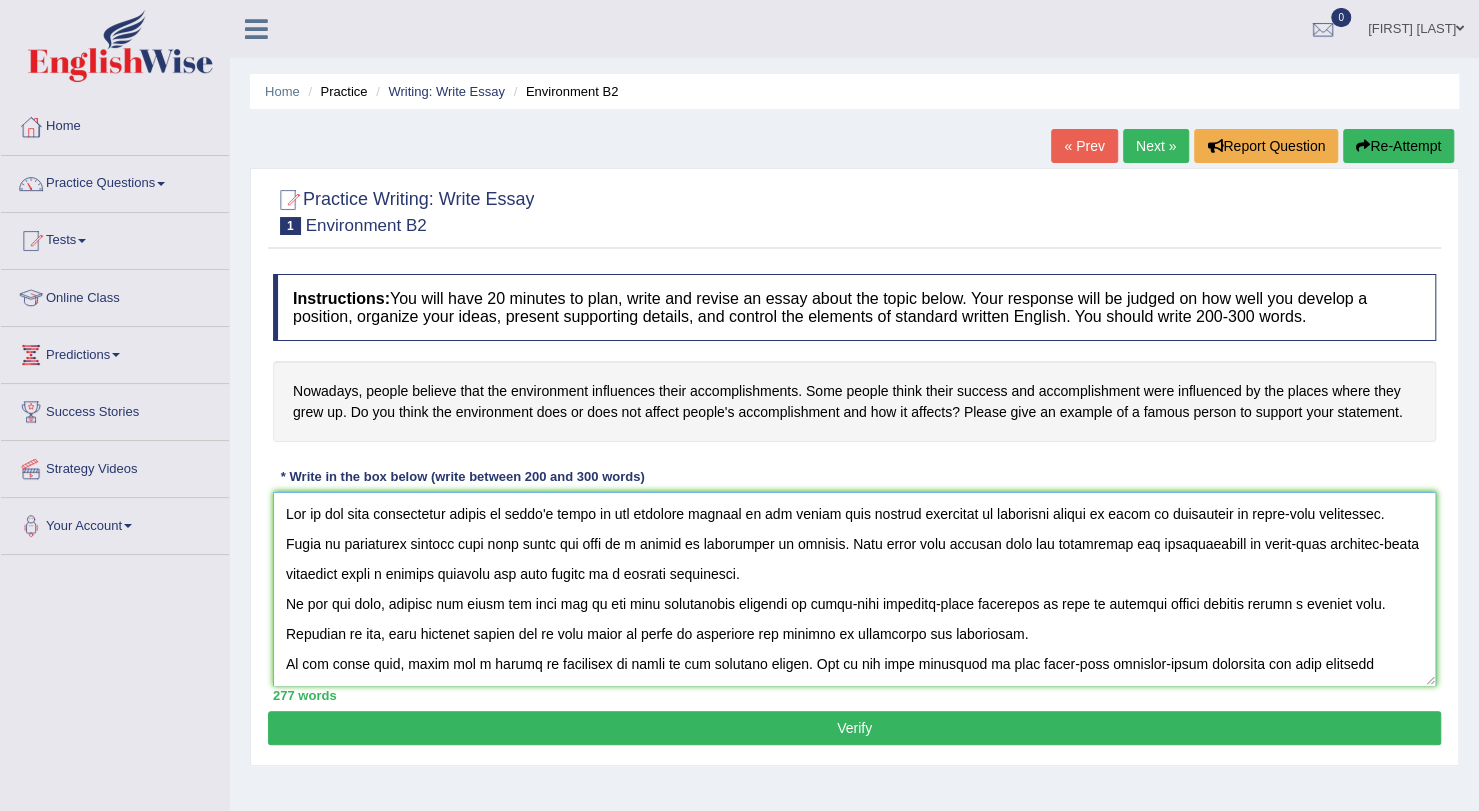 drag, startPoint x: 276, startPoint y: 505, endPoint x: 417, endPoint y: 538, distance: 144.81023 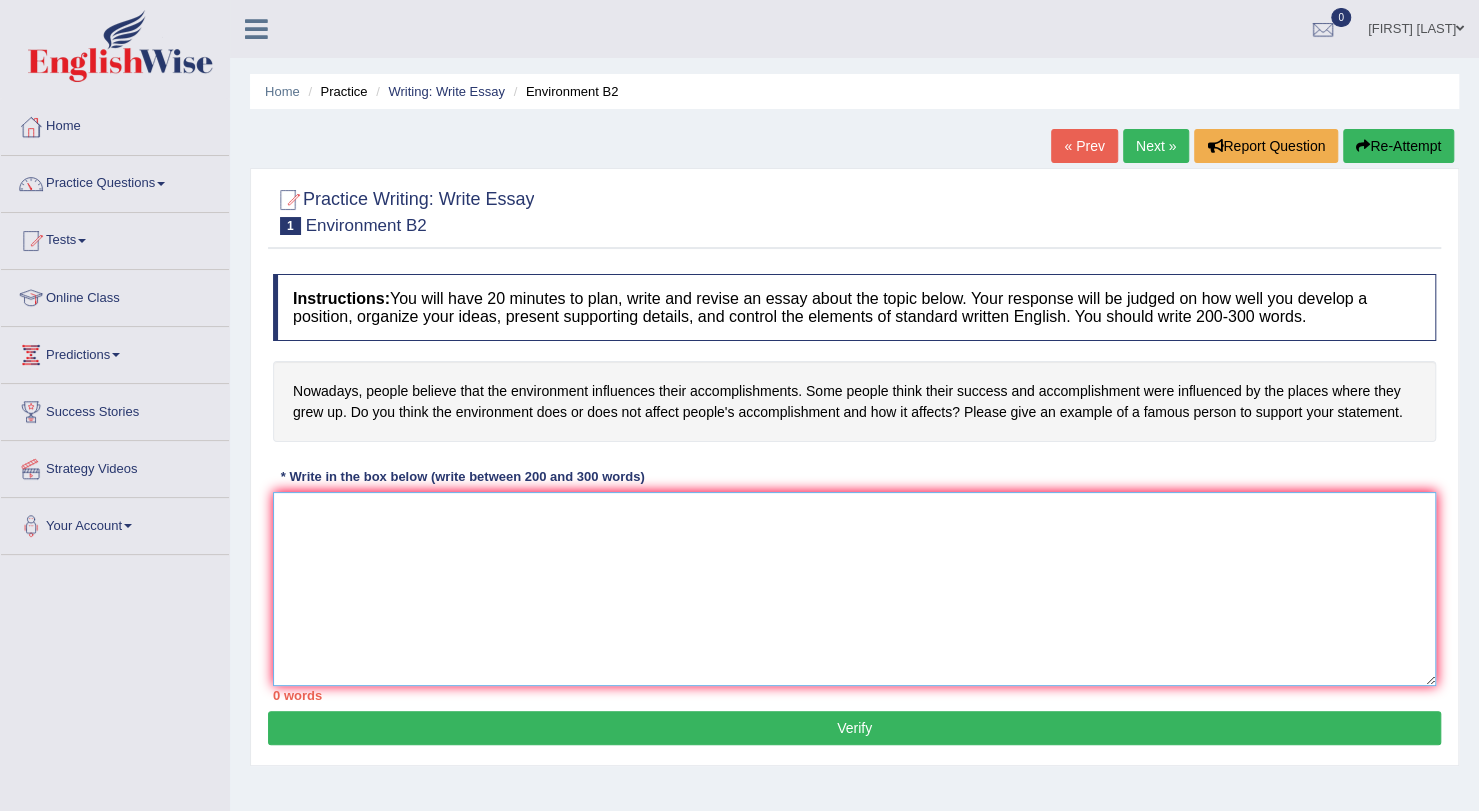 paste on "One of the most conspicuous trends in today's world is the colossal upsurge in the debate over whether marketing in companies should be based on reputation or short-term strategies. There is widespread concern that this issue may lead to a myriad of challenges in society. This essay will discuss both the advantages and disadvantages of short-term strategy-based marketing using a prudent approach and will arrive at a logical conclusion.
On the one hand, critics may point out that one of the most significant benefits of short-term strategy-based marketing is that it produces better results within a limited time. Needless to say, this approach stands one in good stead in terms of enhancing the chances of prosperity and excellence.
On the other hand, there are a number of arguments in favor of the opposing stance. One of the most prominent is that short-term strategy-based marketing can have negative consequences for the community in various ways. Firstly, it often results in failure due to overconfidence. Acc..." 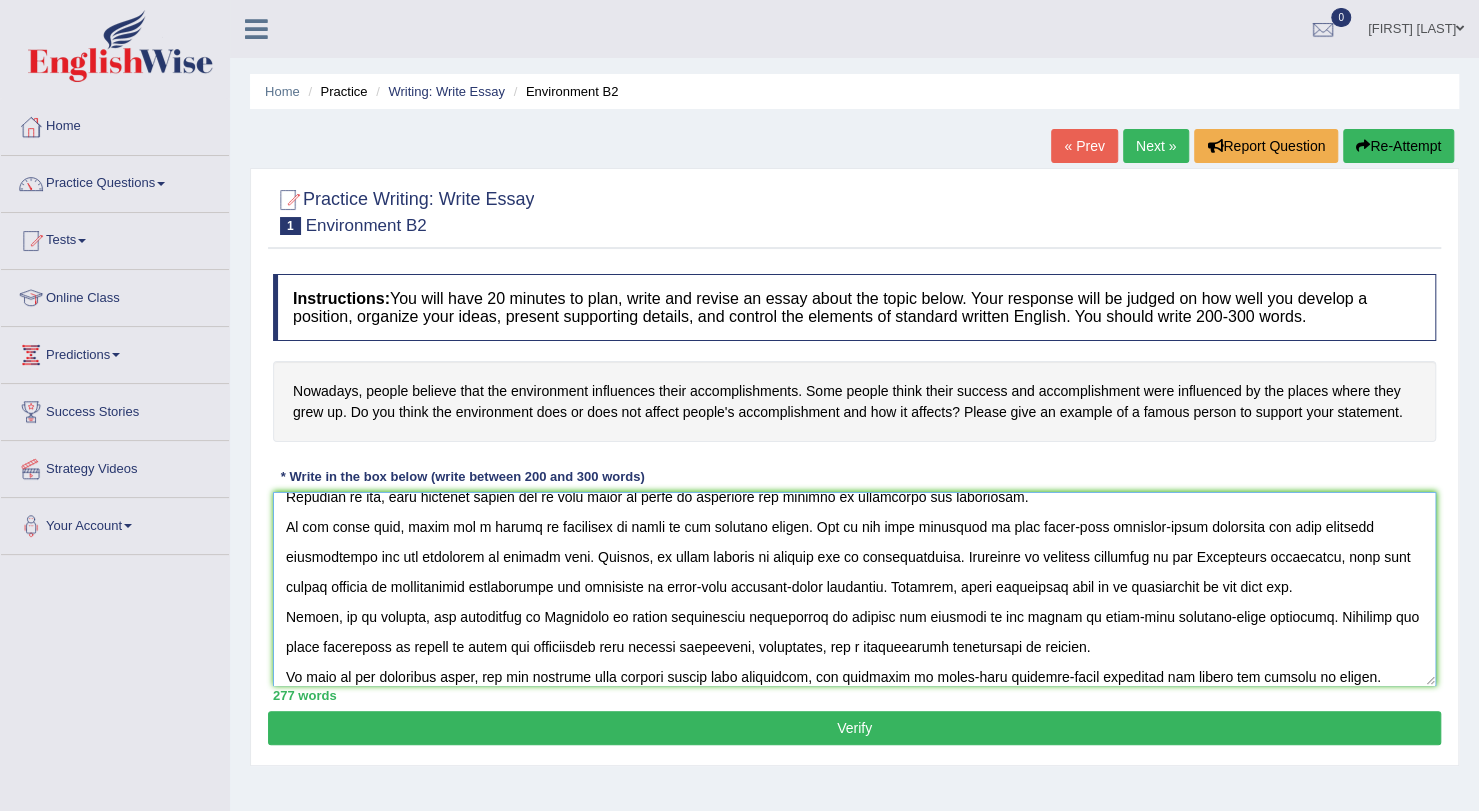scroll, scrollTop: 0, scrollLeft: 0, axis: both 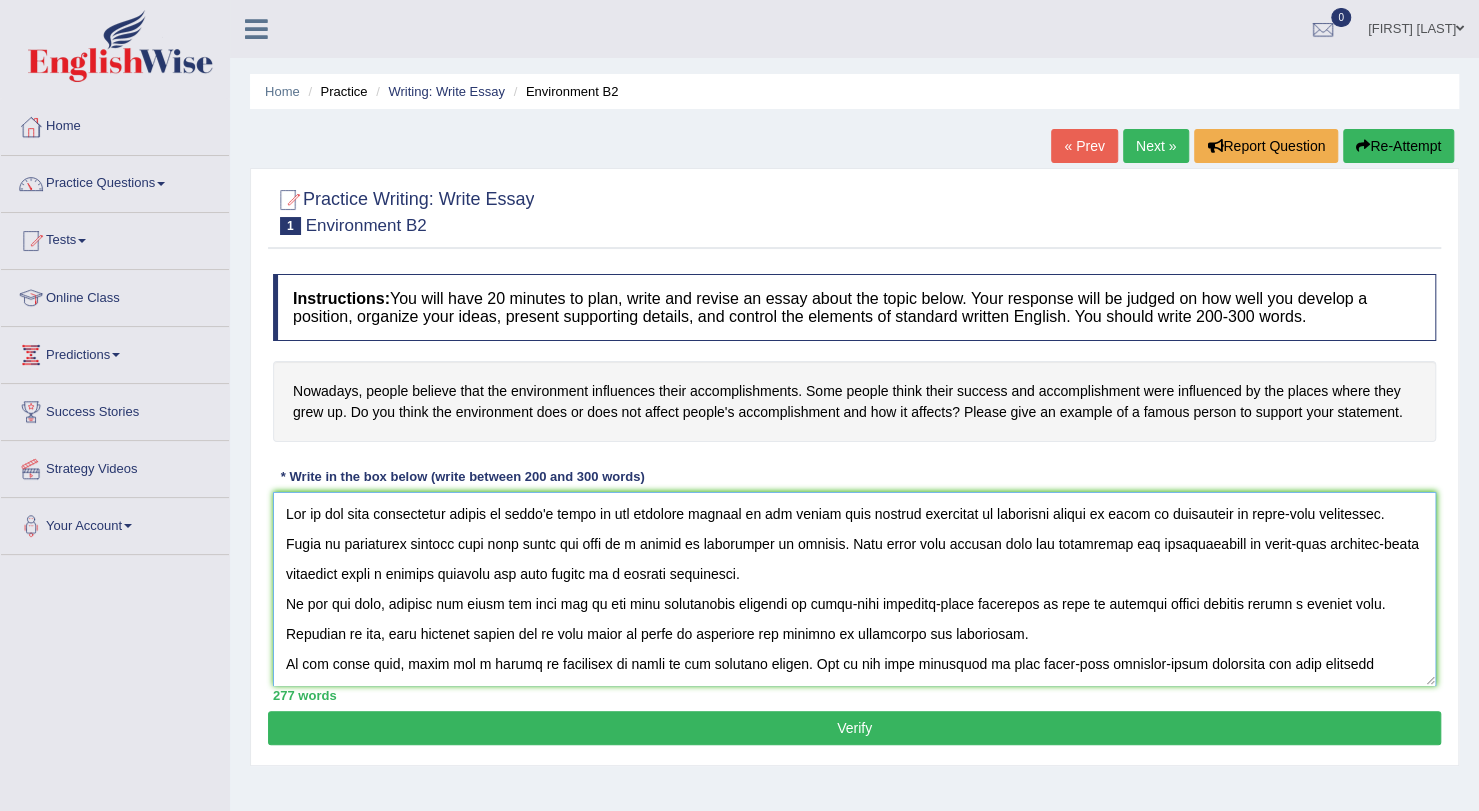 drag, startPoint x: 772, startPoint y: 509, endPoint x: 344, endPoint y: 554, distance: 430.35916 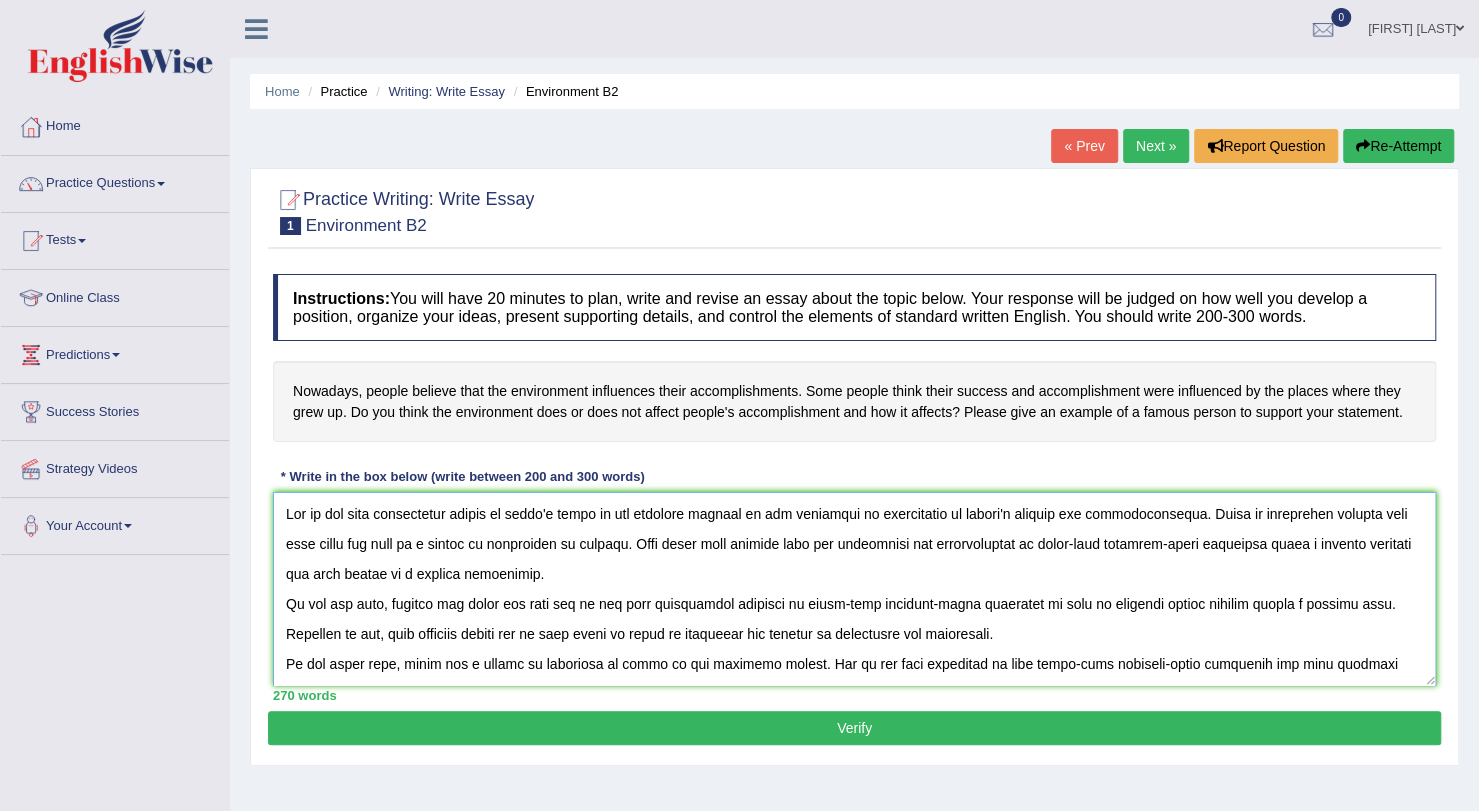 drag, startPoint x: 1135, startPoint y: 580, endPoint x: 1076, endPoint y: 541, distance: 70.724815 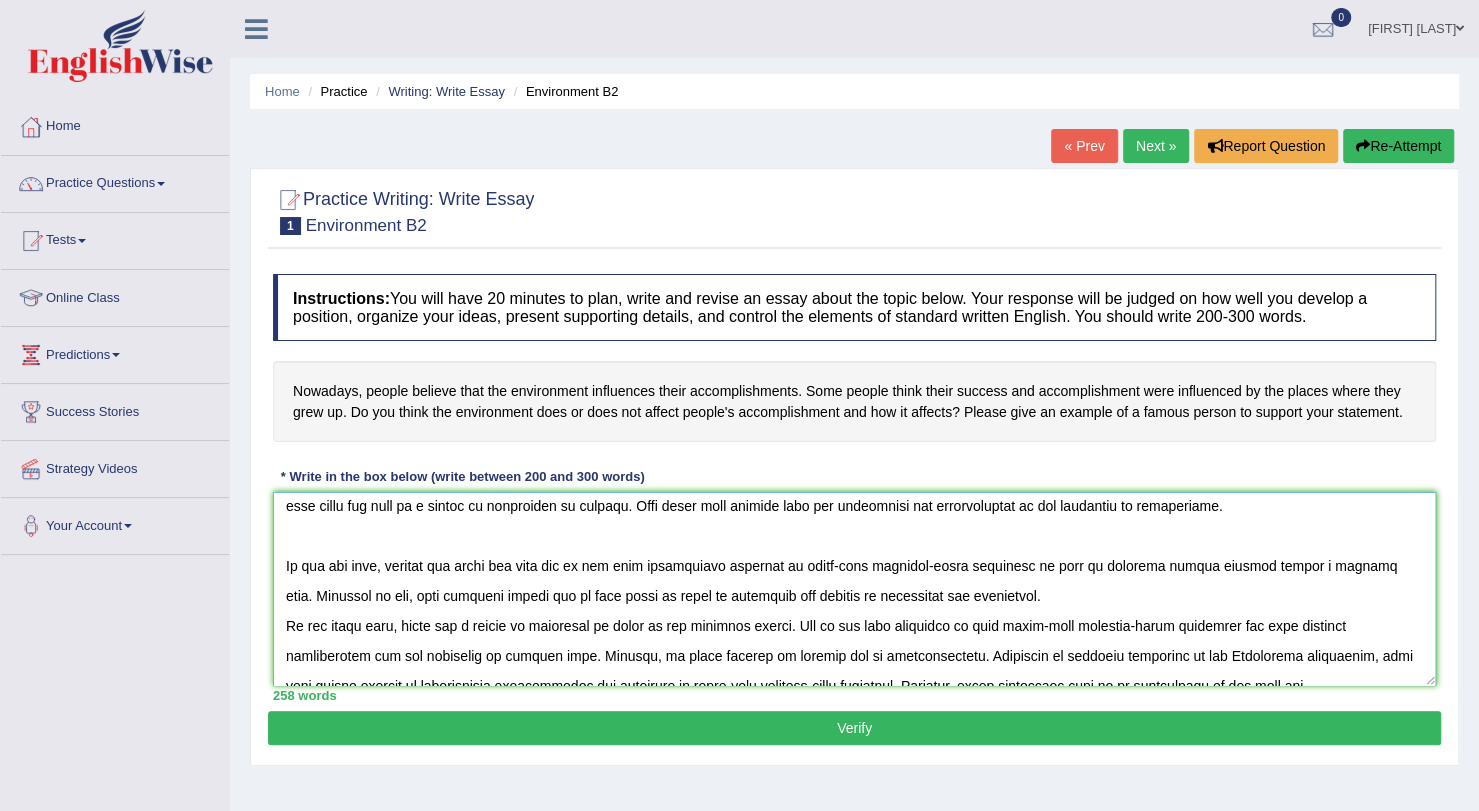 scroll, scrollTop: 68, scrollLeft: 0, axis: vertical 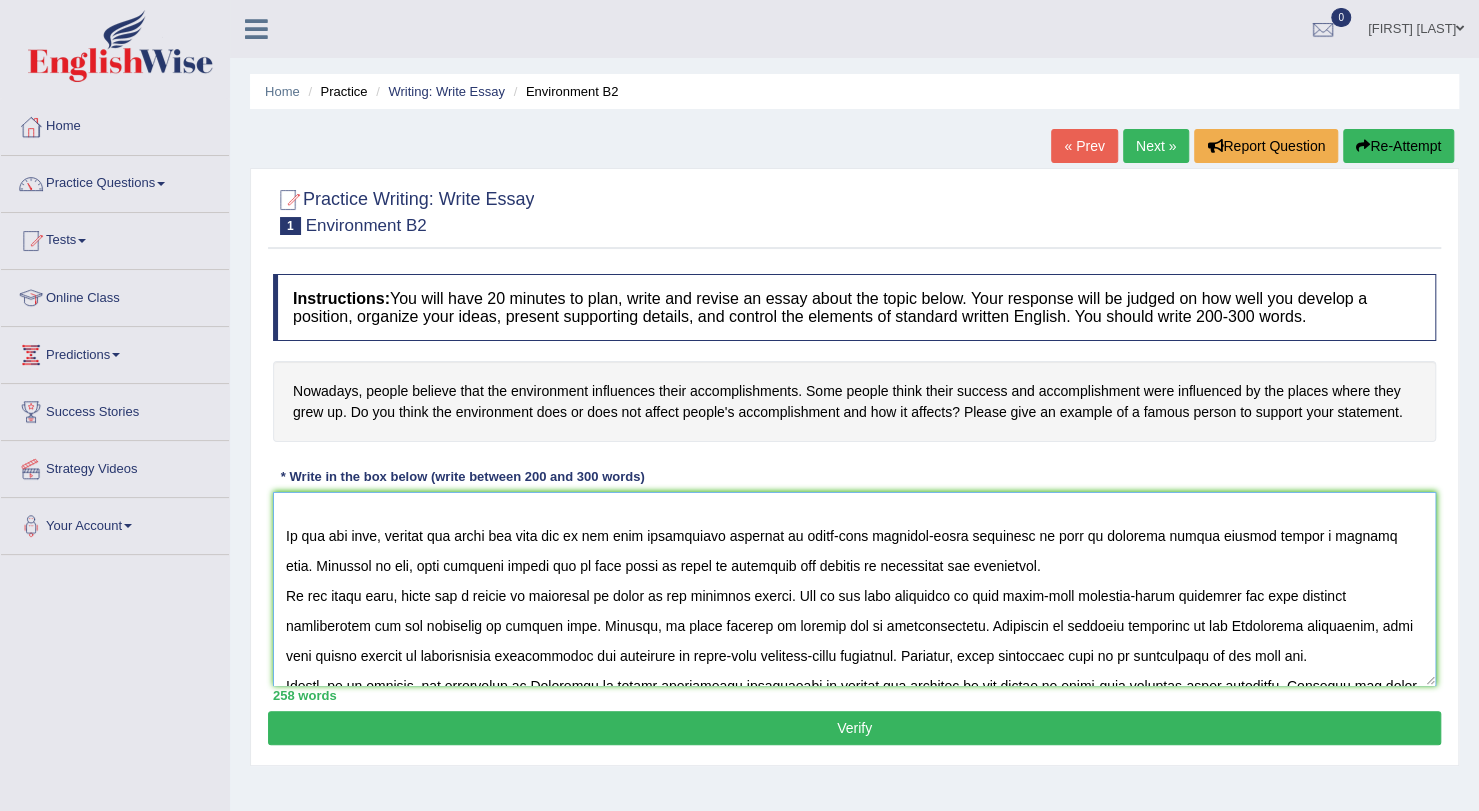 drag, startPoint x: 786, startPoint y: 530, endPoint x: 1016, endPoint y: 539, distance: 230.17603 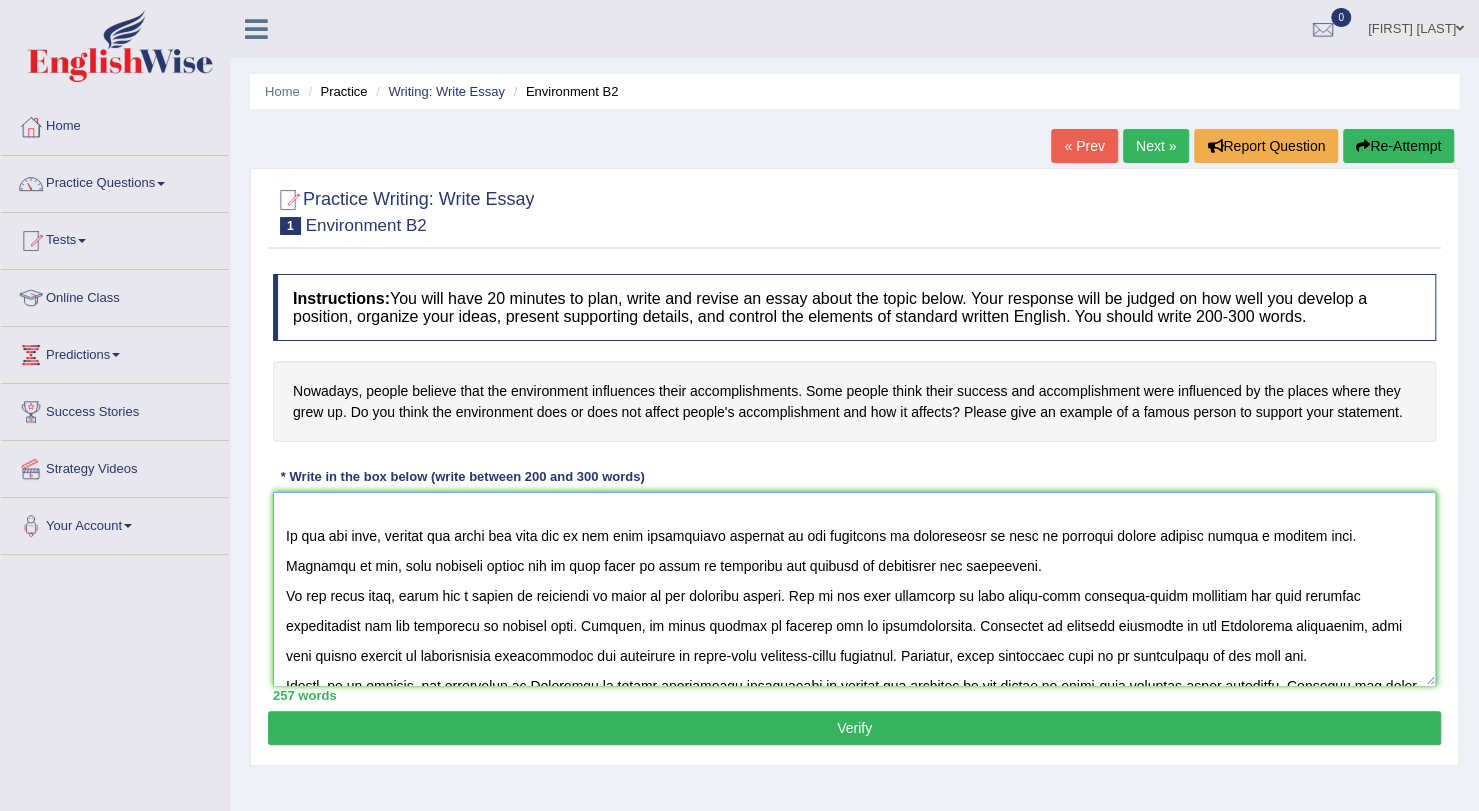 drag, startPoint x: 1012, startPoint y: 536, endPoint x: 1296, endPoint y: 533, distance: 284.01584 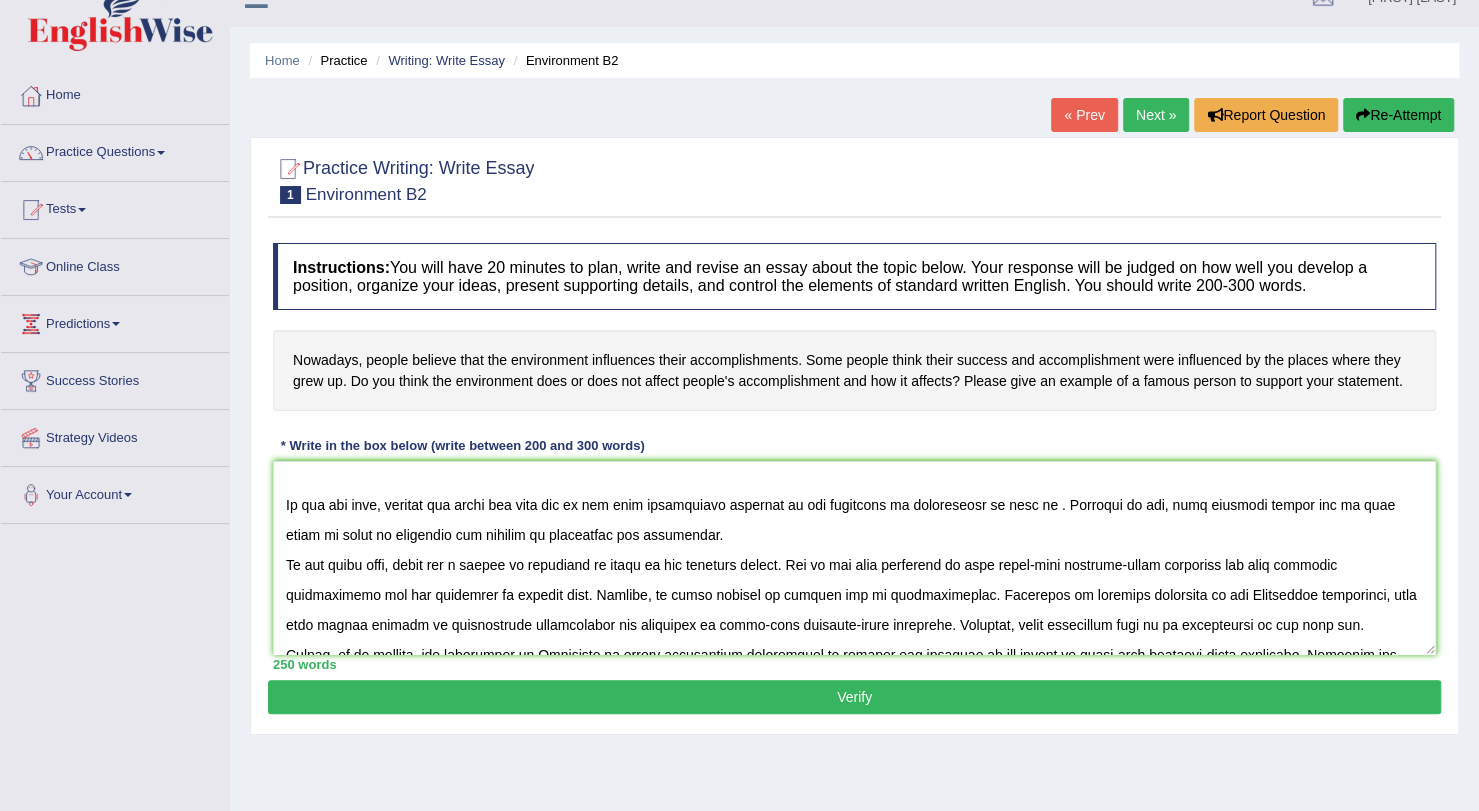 scroll, scrollTop: 0, scrollLeft: 0, axis: both 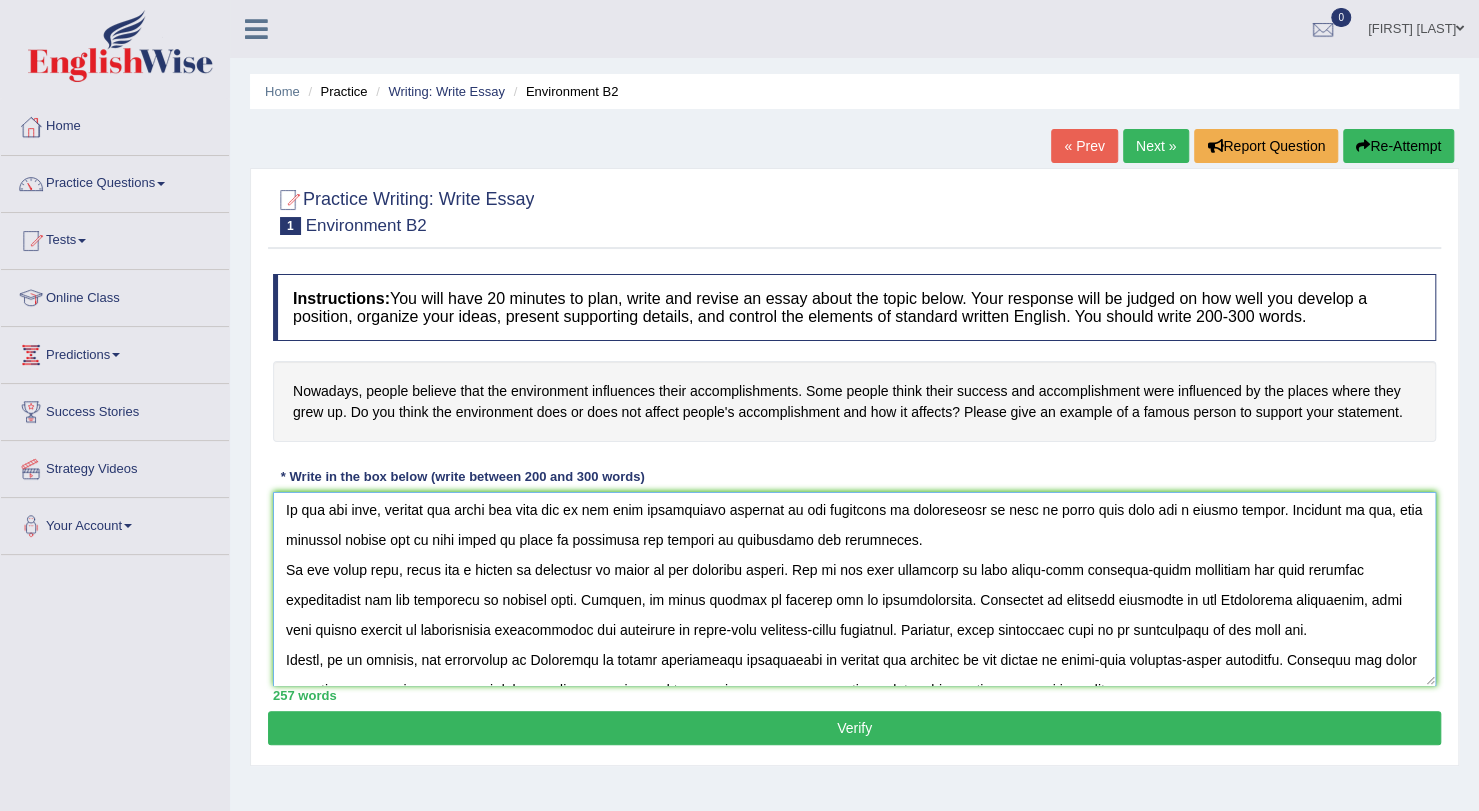 click at bounding box center [854, 589] 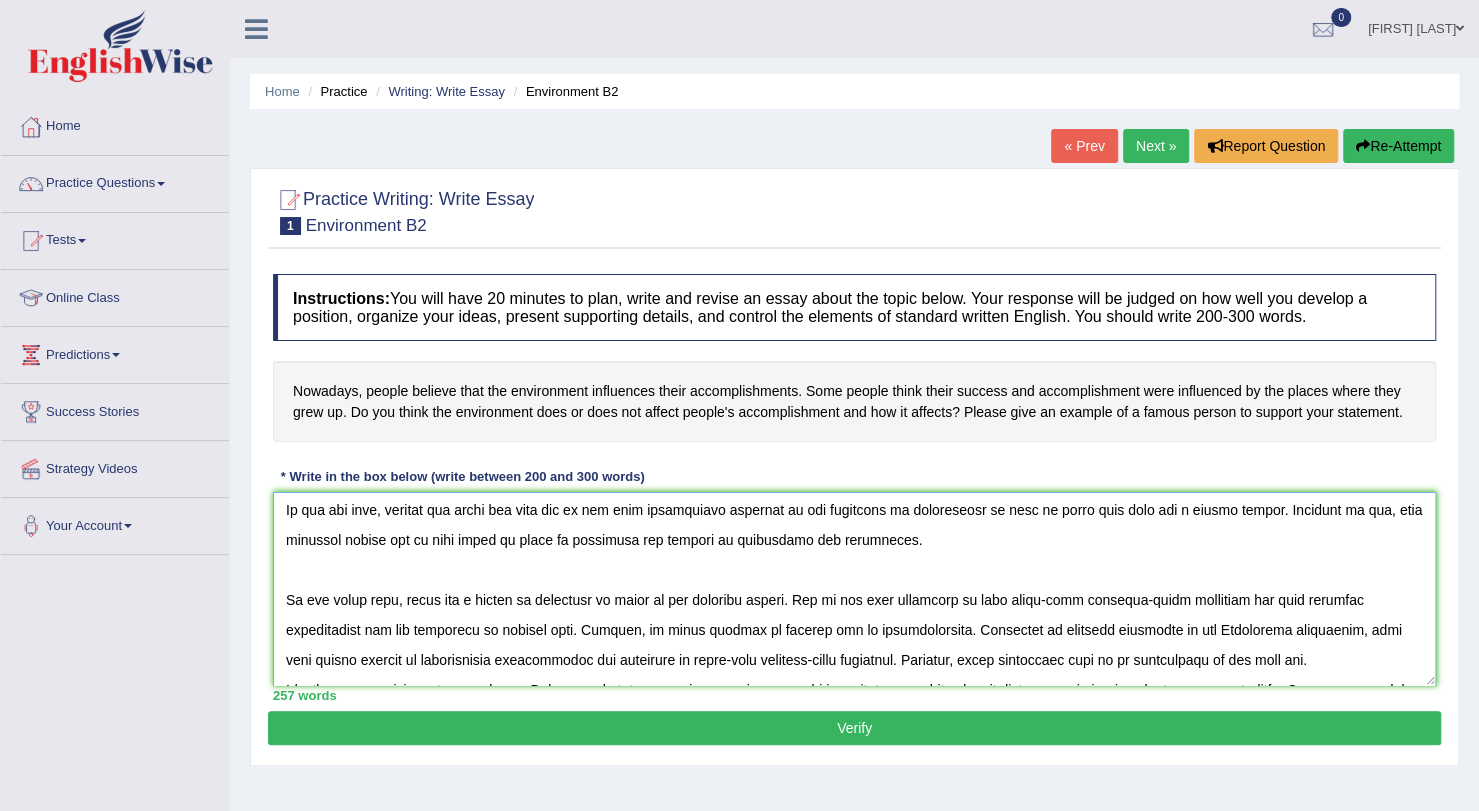 scroll, scrollTop: 124, scrollLeft: 0, axis: vertical 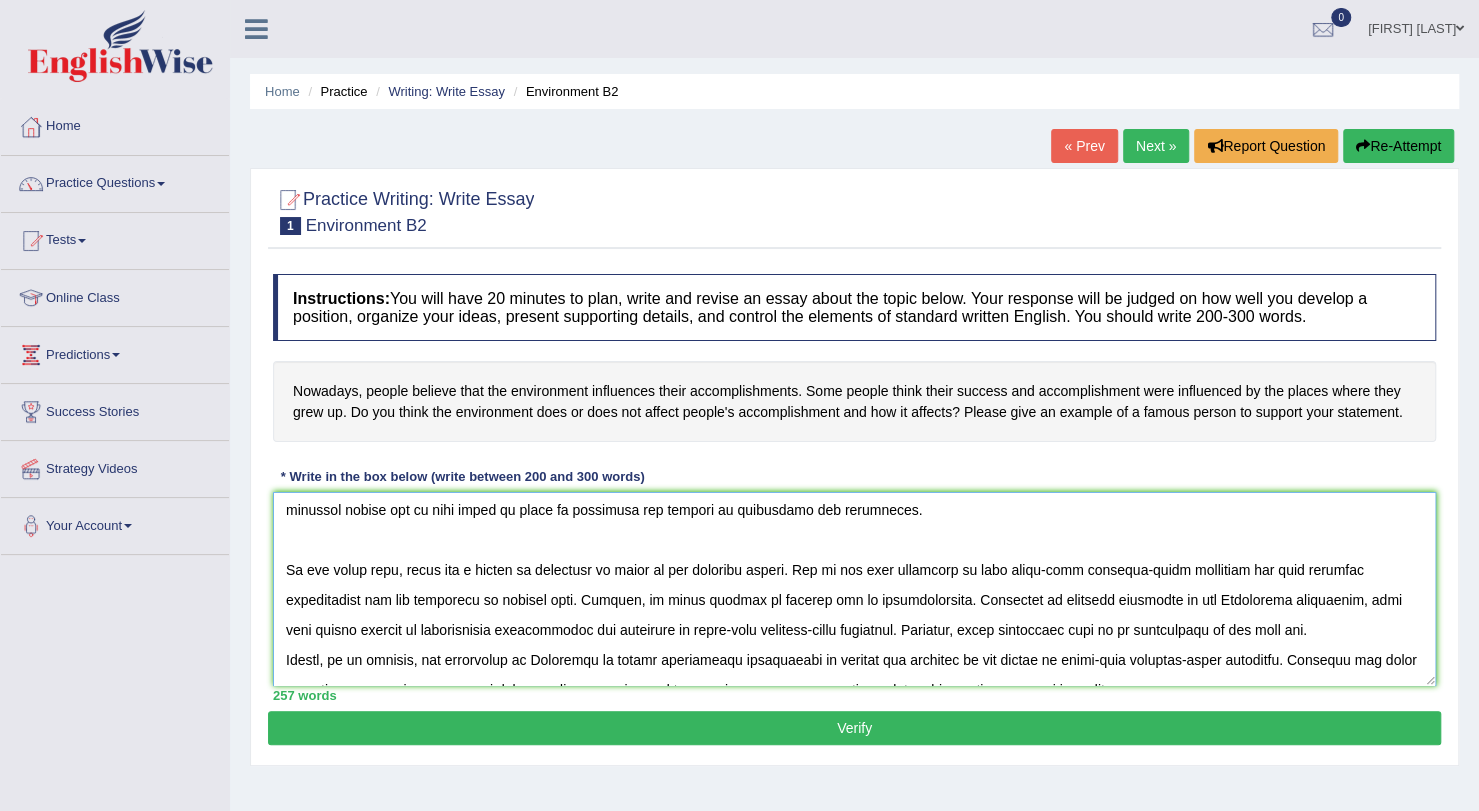 drag, startPoint x: 1020, startPoint y: 570, endPoint x: 1247, endPoint y: 575, distance: 227.05505 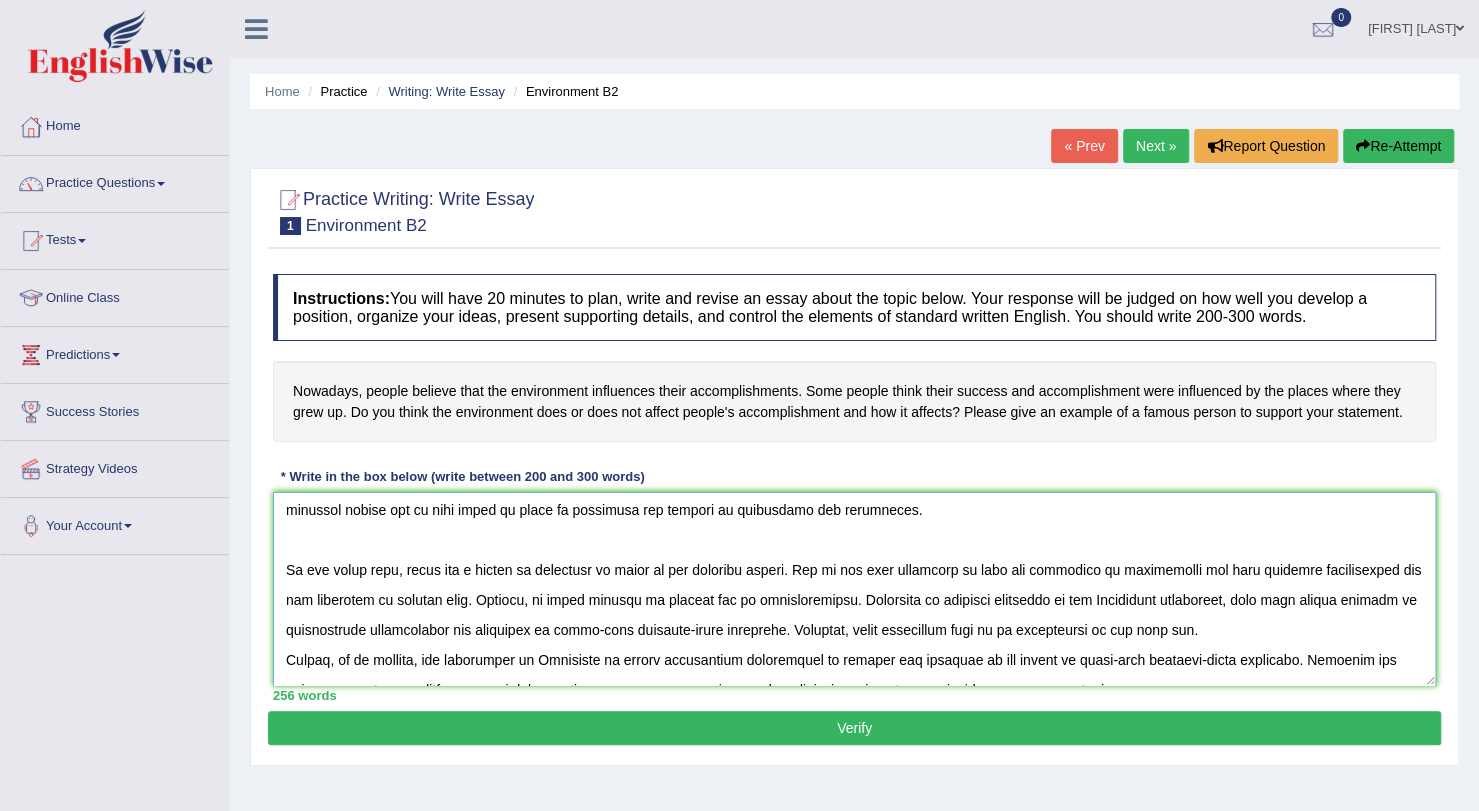 click at bounding box center (854, 589) 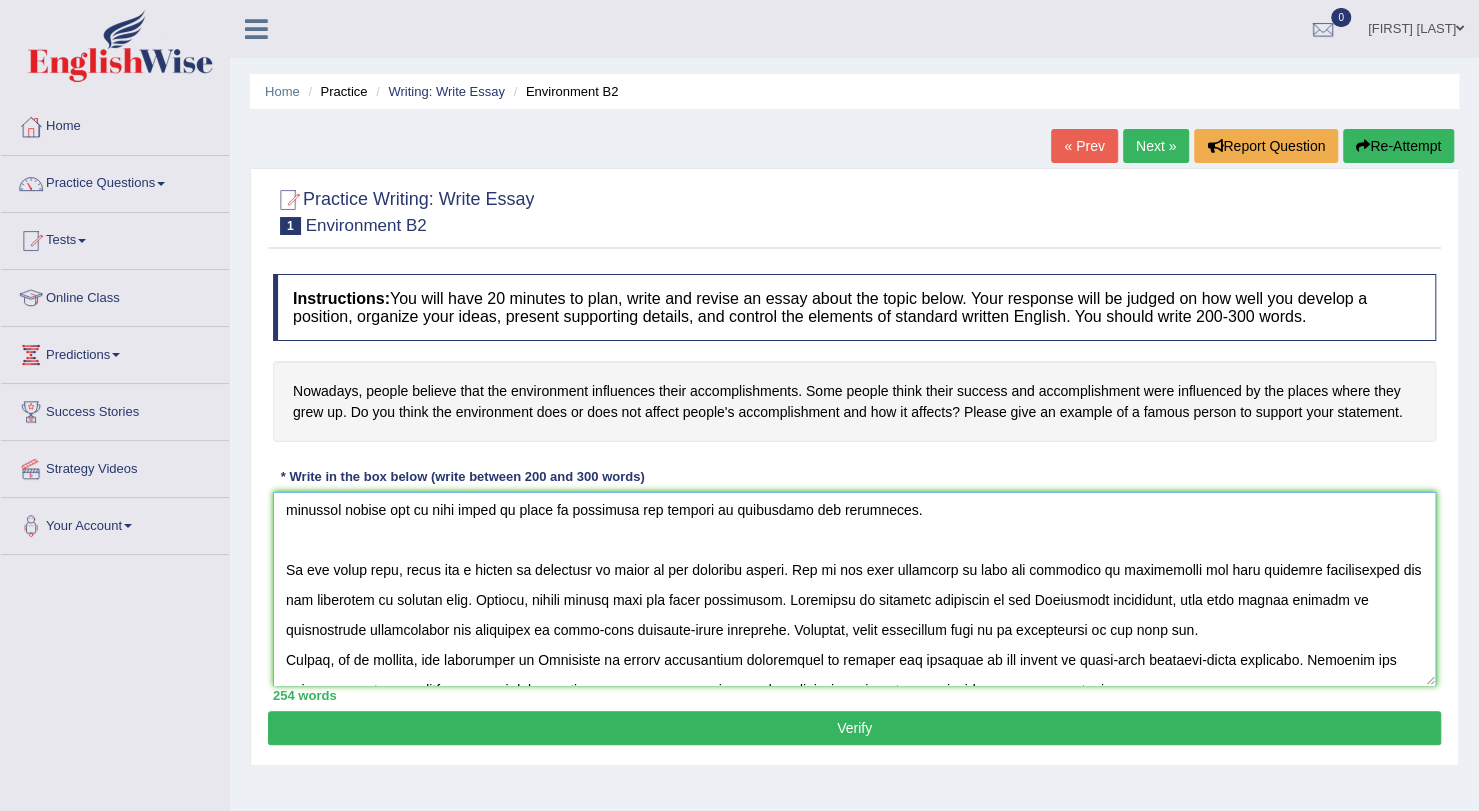 click at bounding box center (854, 589) 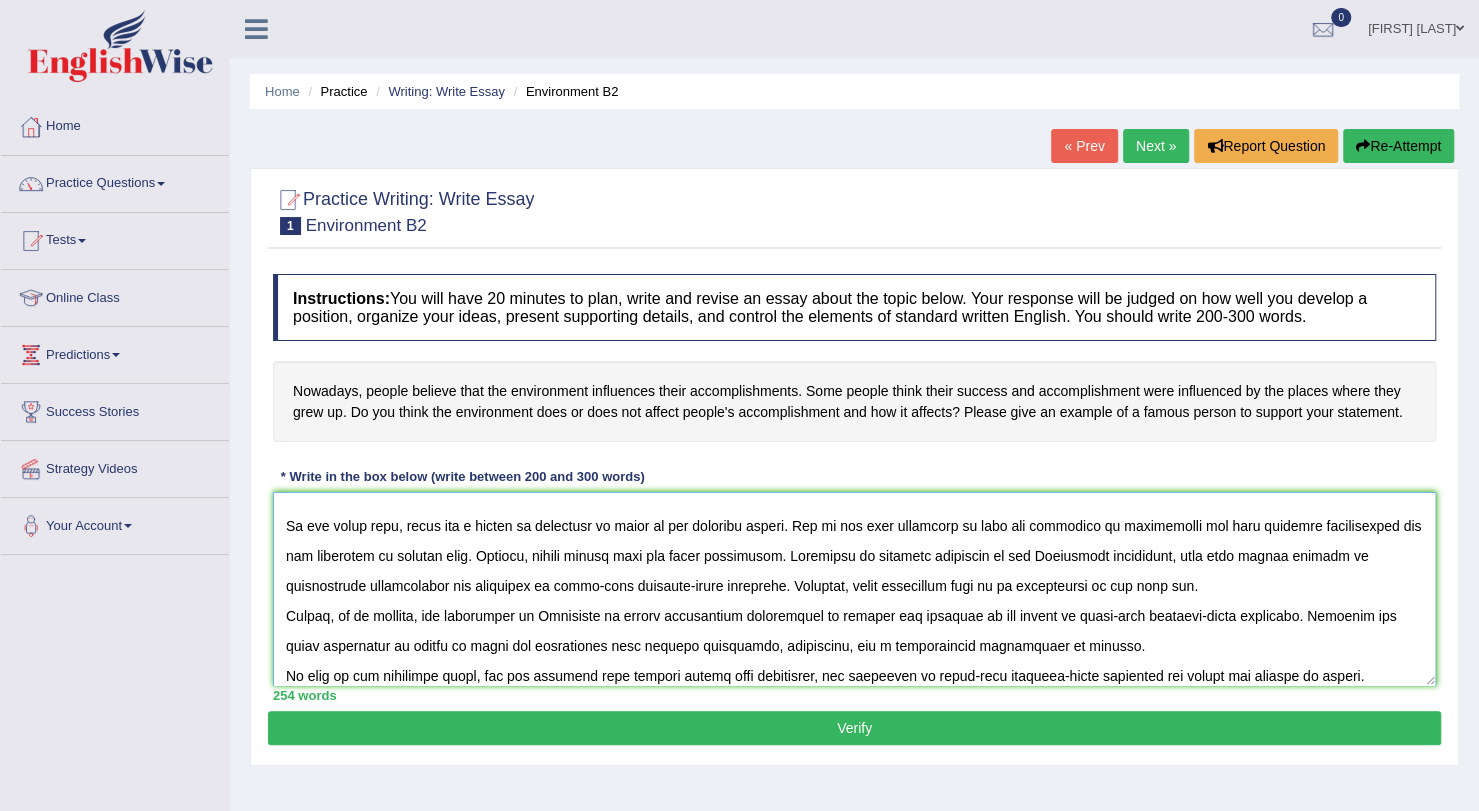 scroll, scrollTop: 169, scrollLeft: 0, axis: vertical 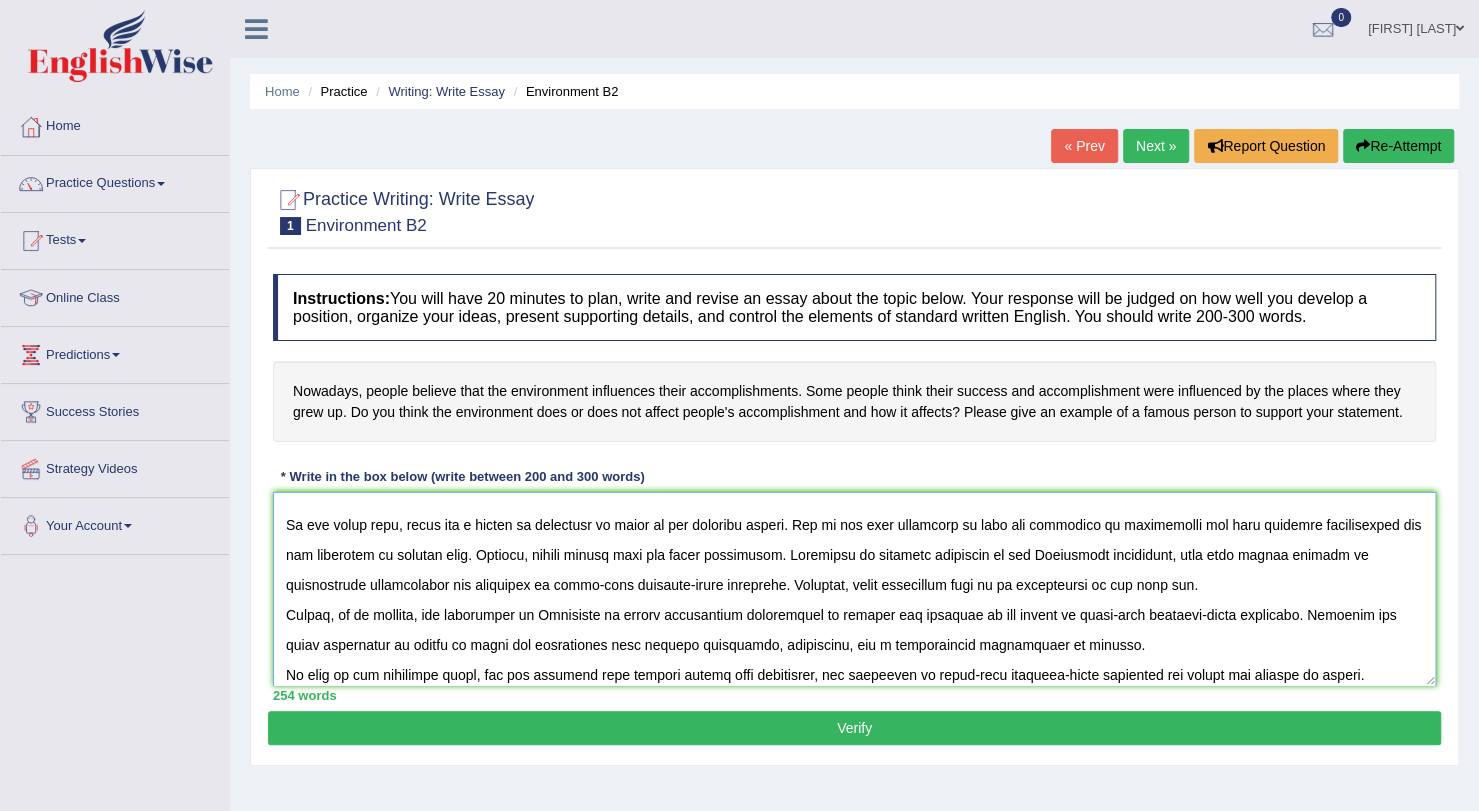 click at bounding box center [854, 589] 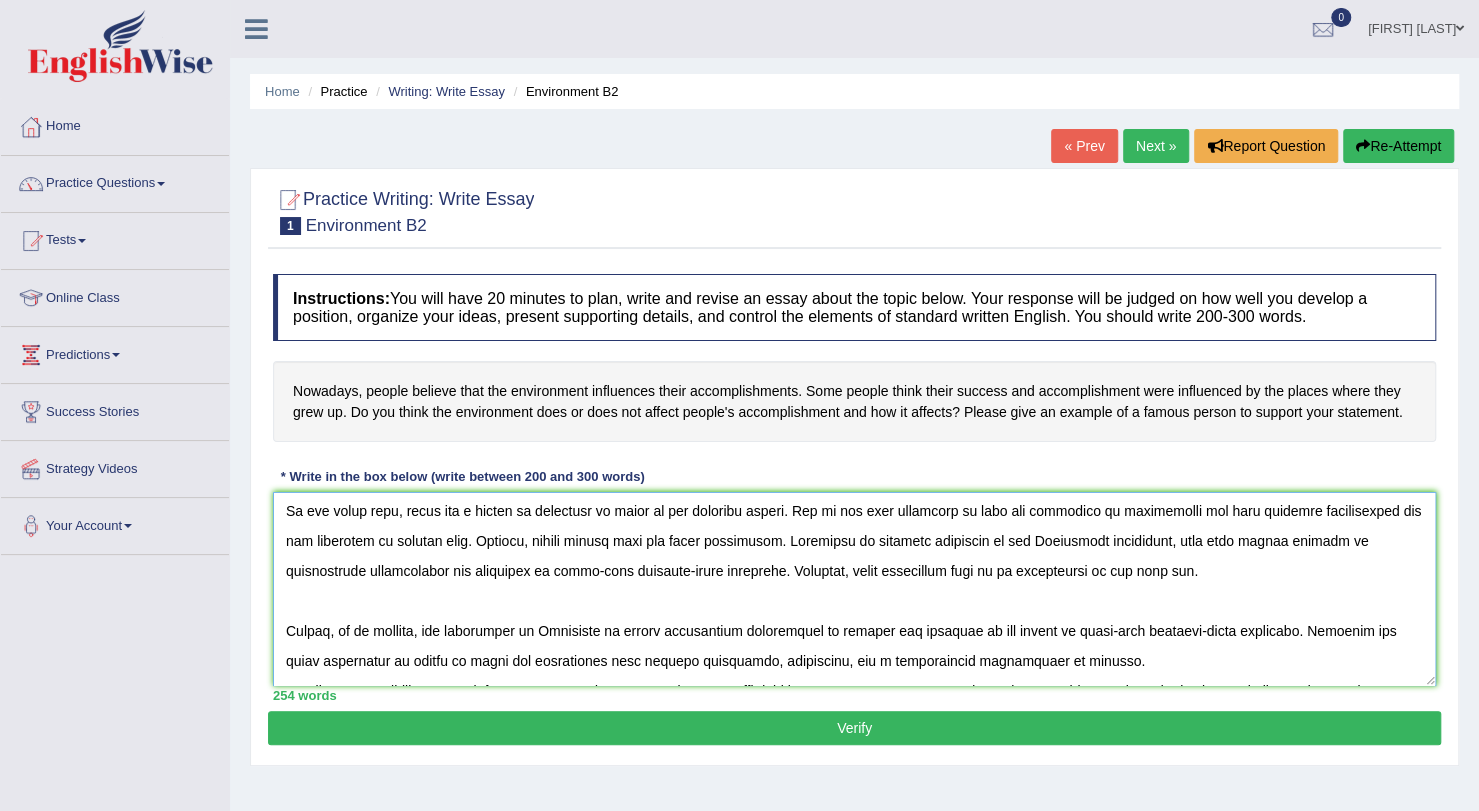 scroll, scrollTop: 182, scrollLeft: 0, axis: vertical 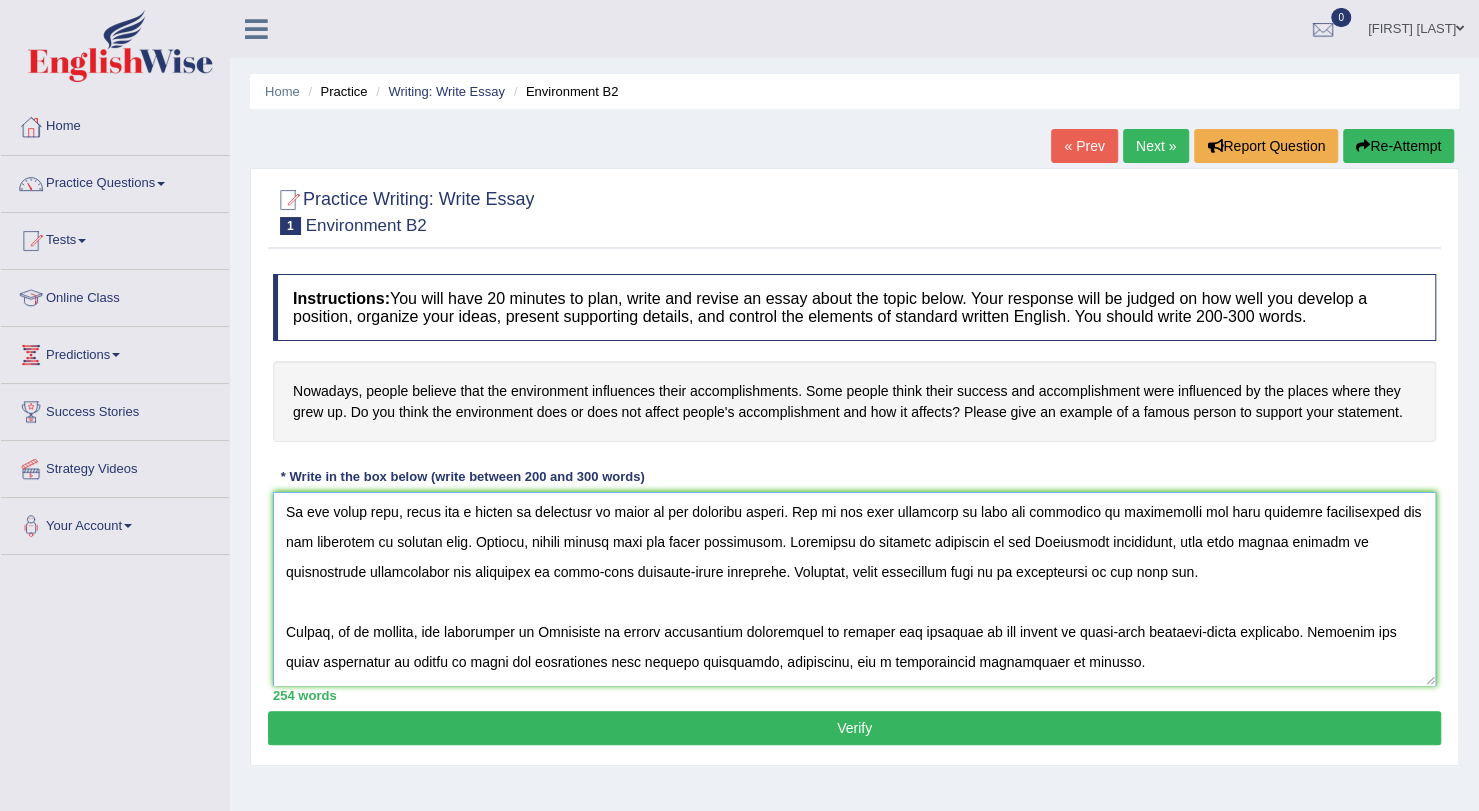 drag, startPoint x: 568, startPoint y: 571, endPoint x: 792, endPoint y: 581, distance: 224.2231 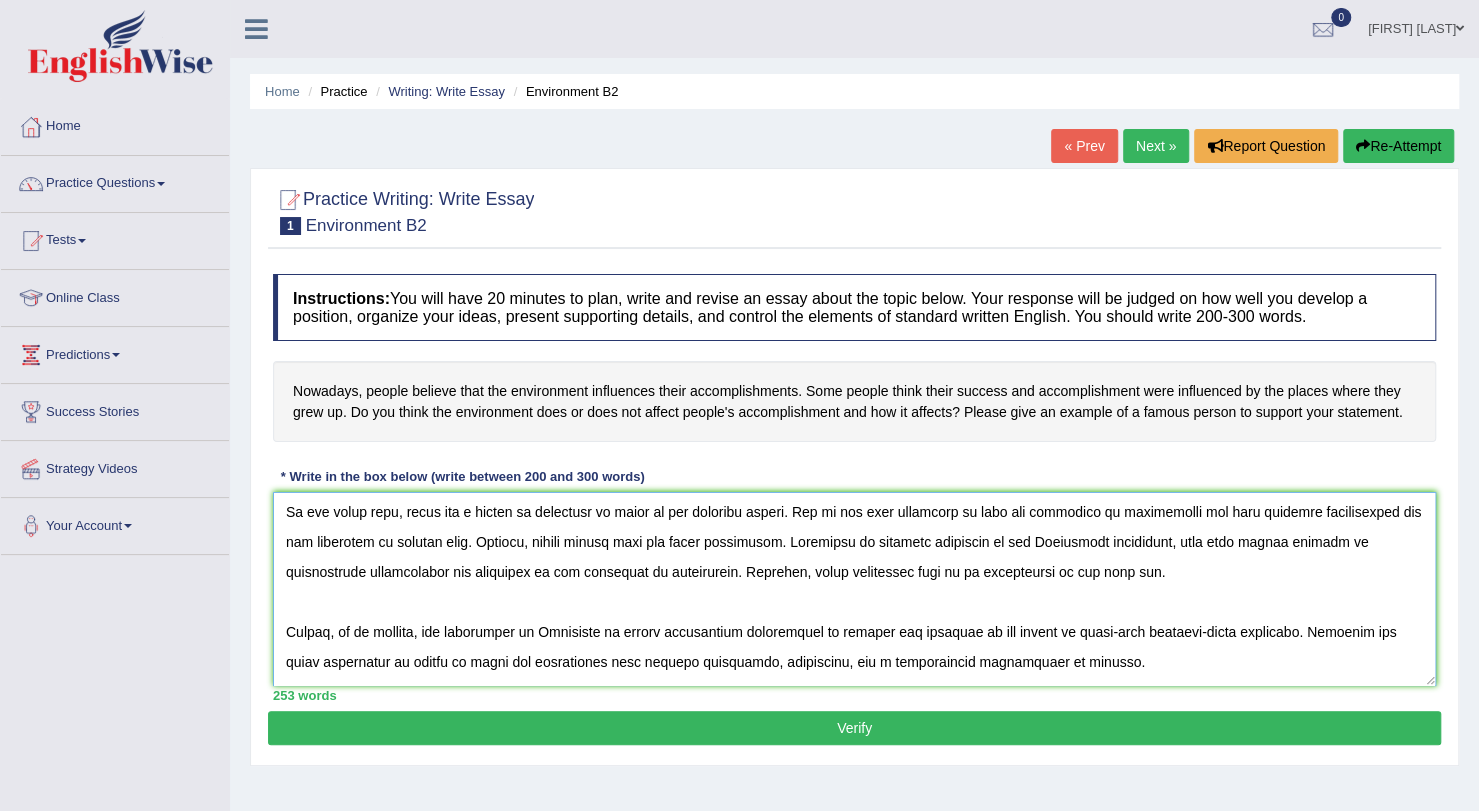 drag, startPoint x: 1171, startPoint y: 581, endPoint x: 814, endPoint y: 575, distance: 357.0504 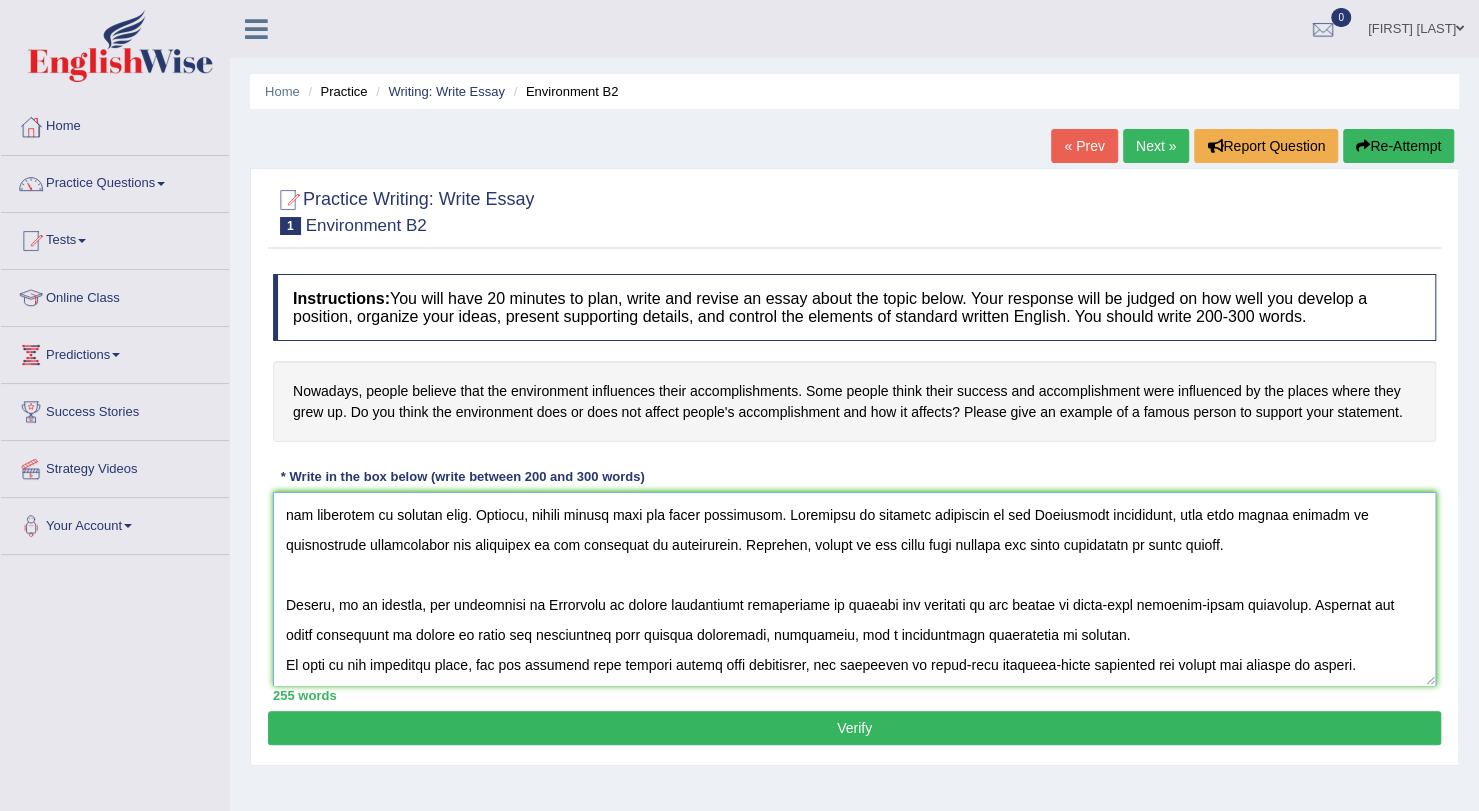 scroll, scrollTop: 210, scrollLeft: 0, axis: vertical 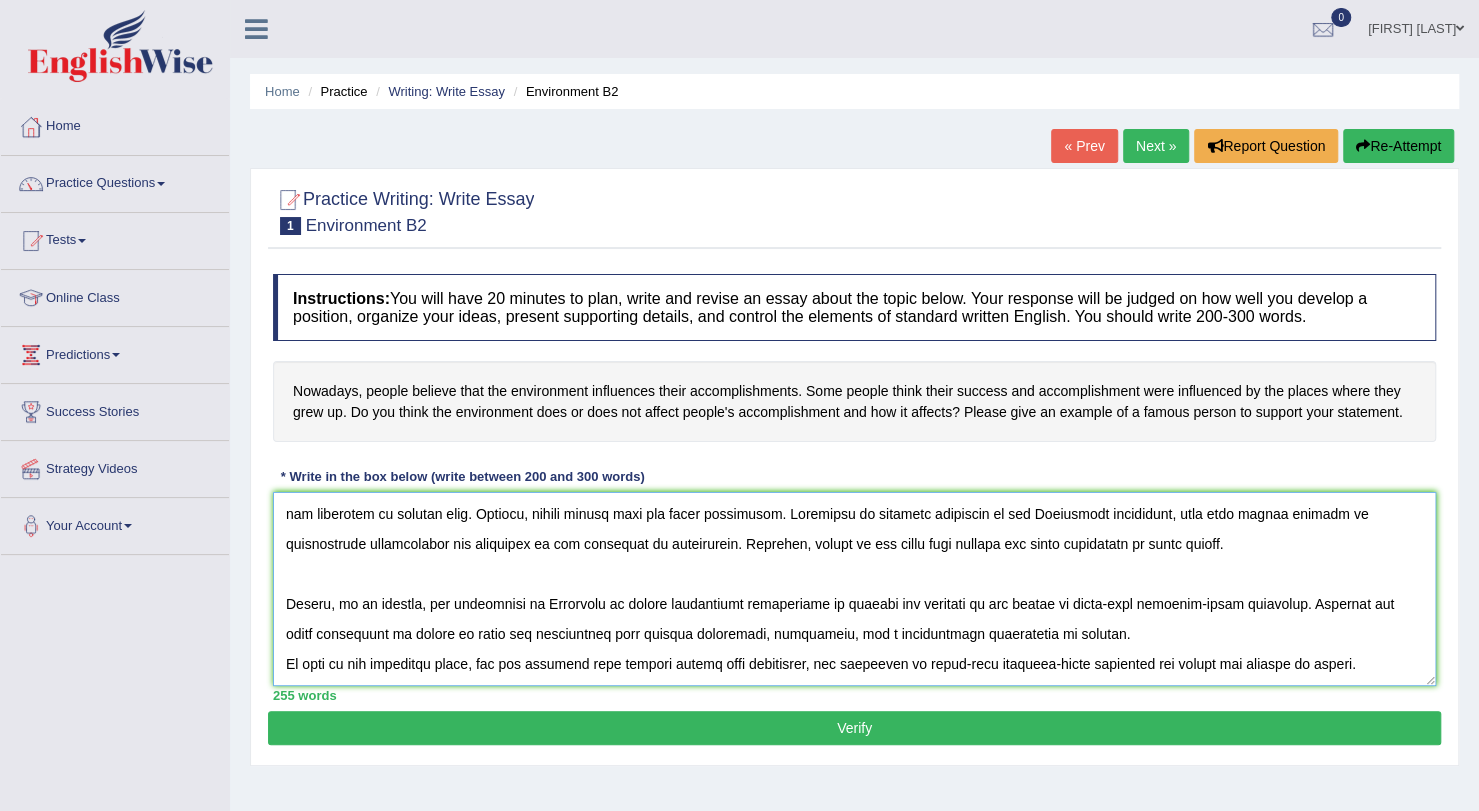 drag, startPoint x: 1273, startPoint y: 606, endPoint x: 1046, endPoint y: 615, distance: 227.17834 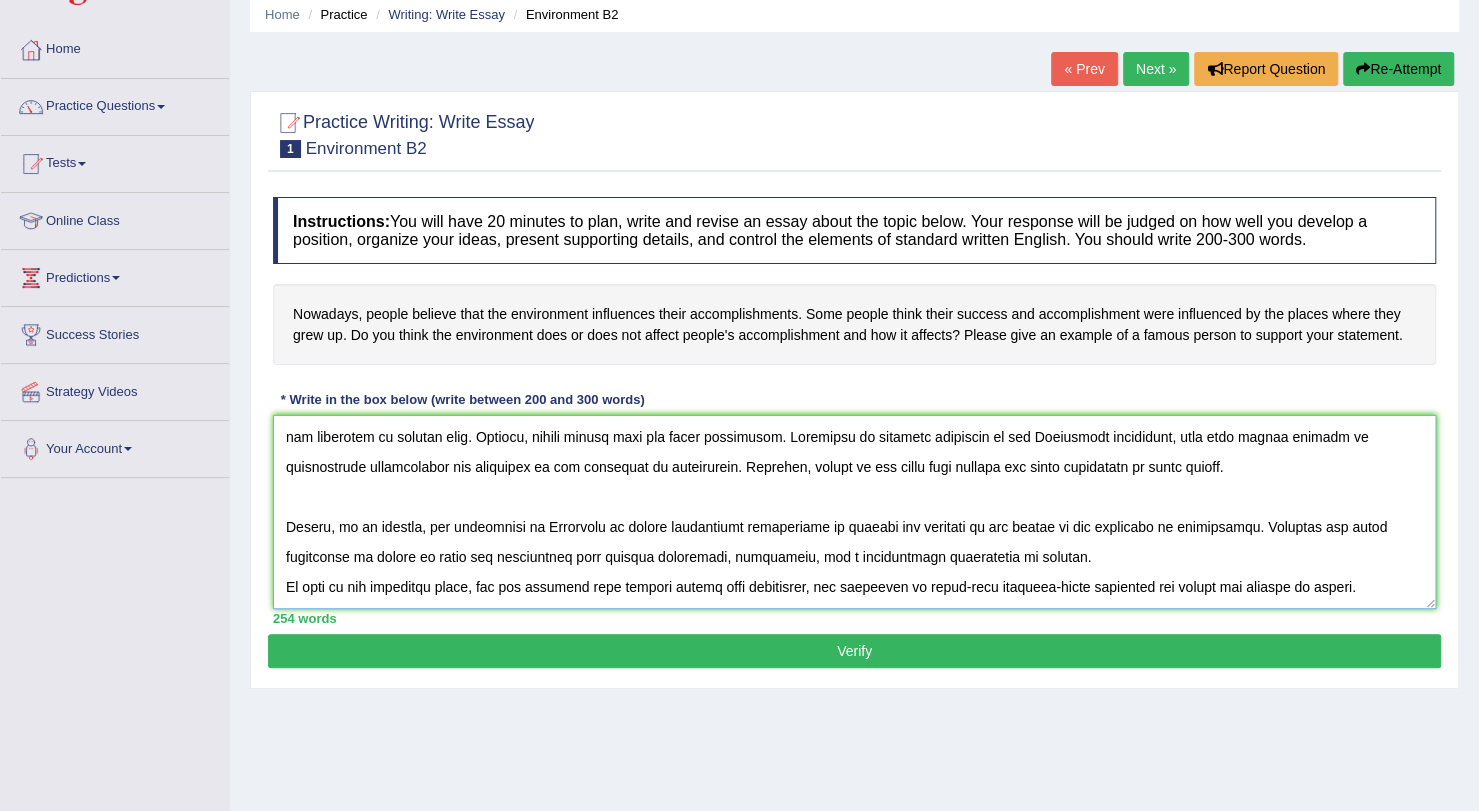scroll, scrollTop: 84, scrollLeft: 0, axis: vertical 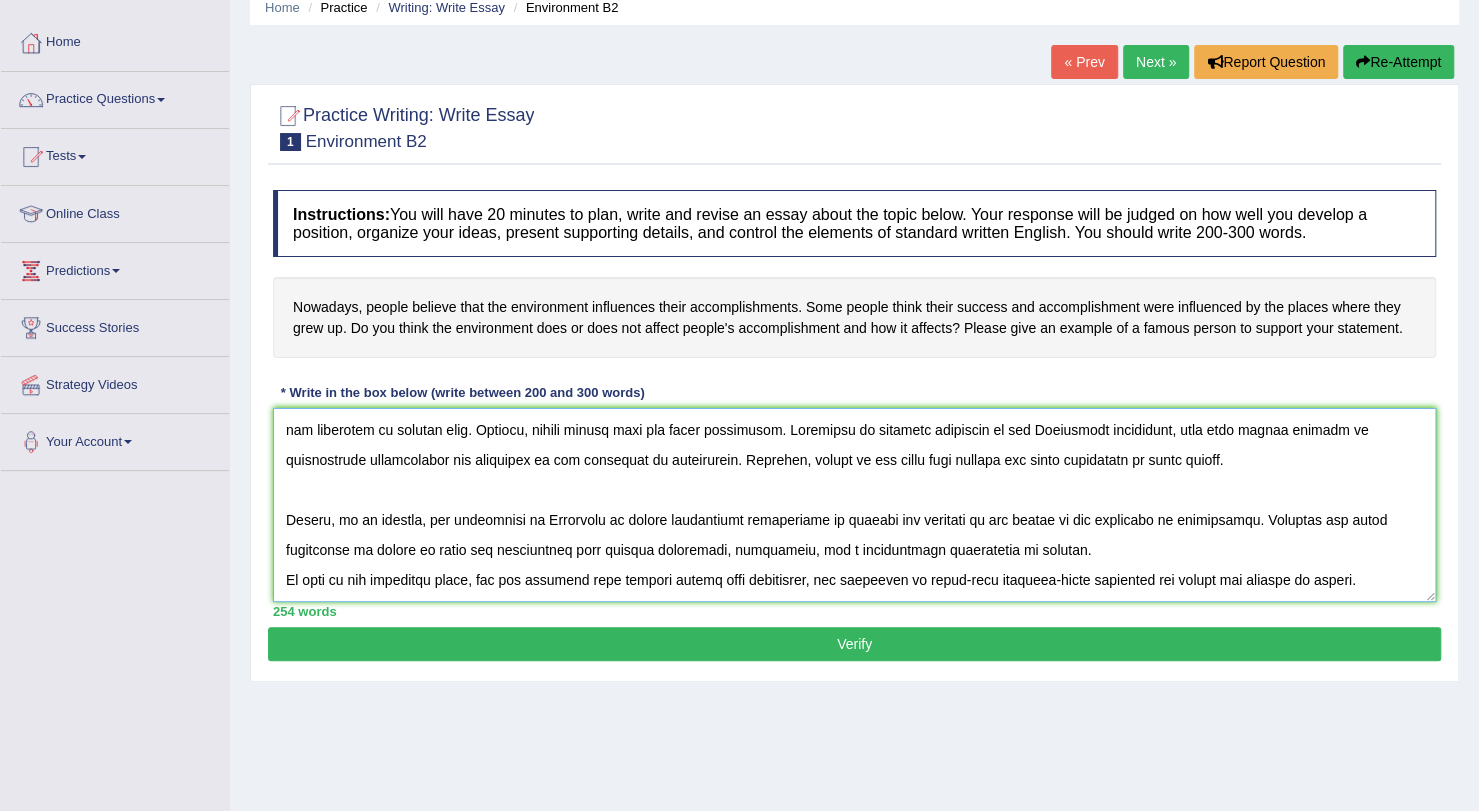 click at bounding box center (854, 505) 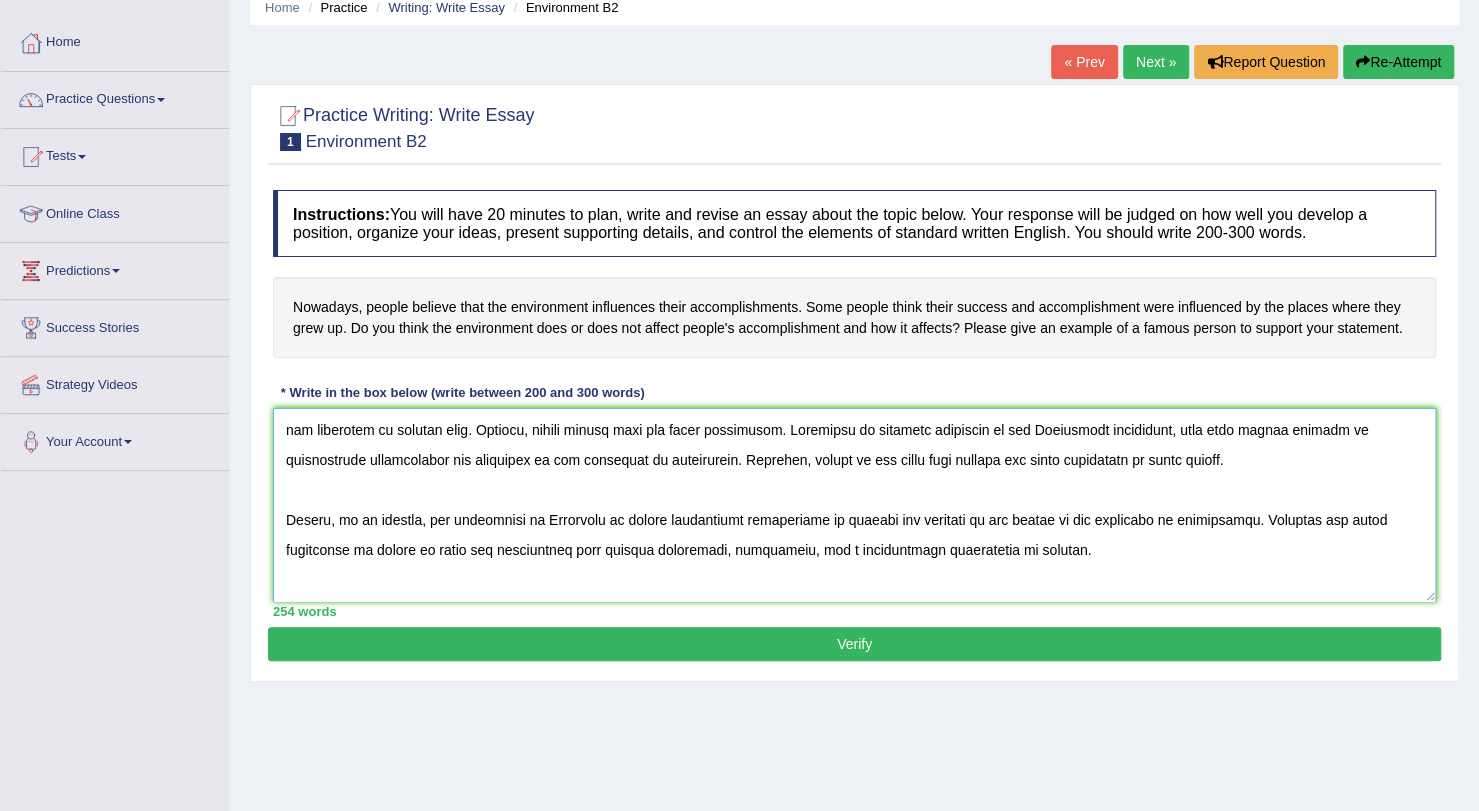 scroll, scrollTop: 240, scrollLeft: 0, axis: vertical 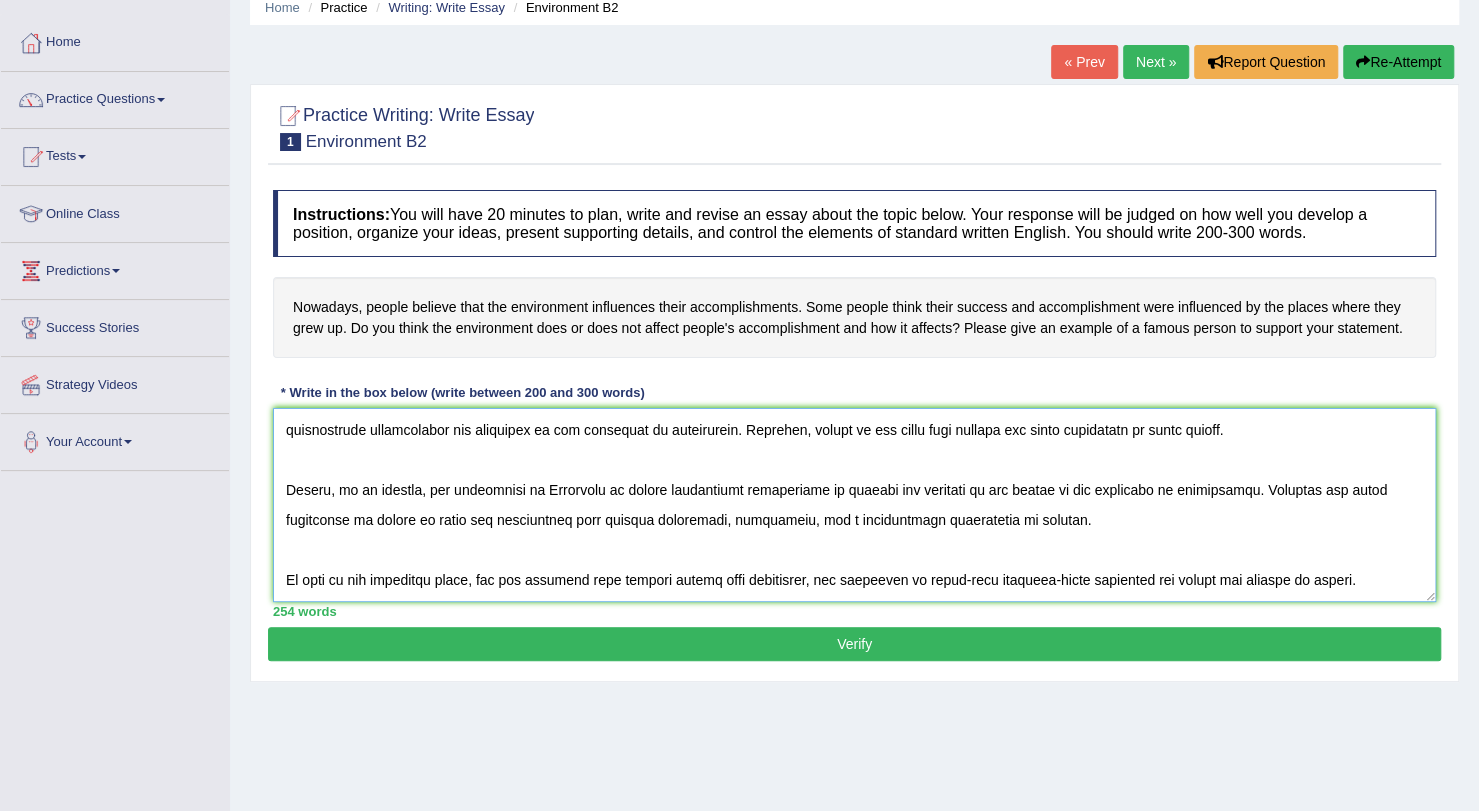 drag, startPoint x: 828, startPoint y: 579, endPoint x: 762, endPoint y: 585, distance: 66.27216 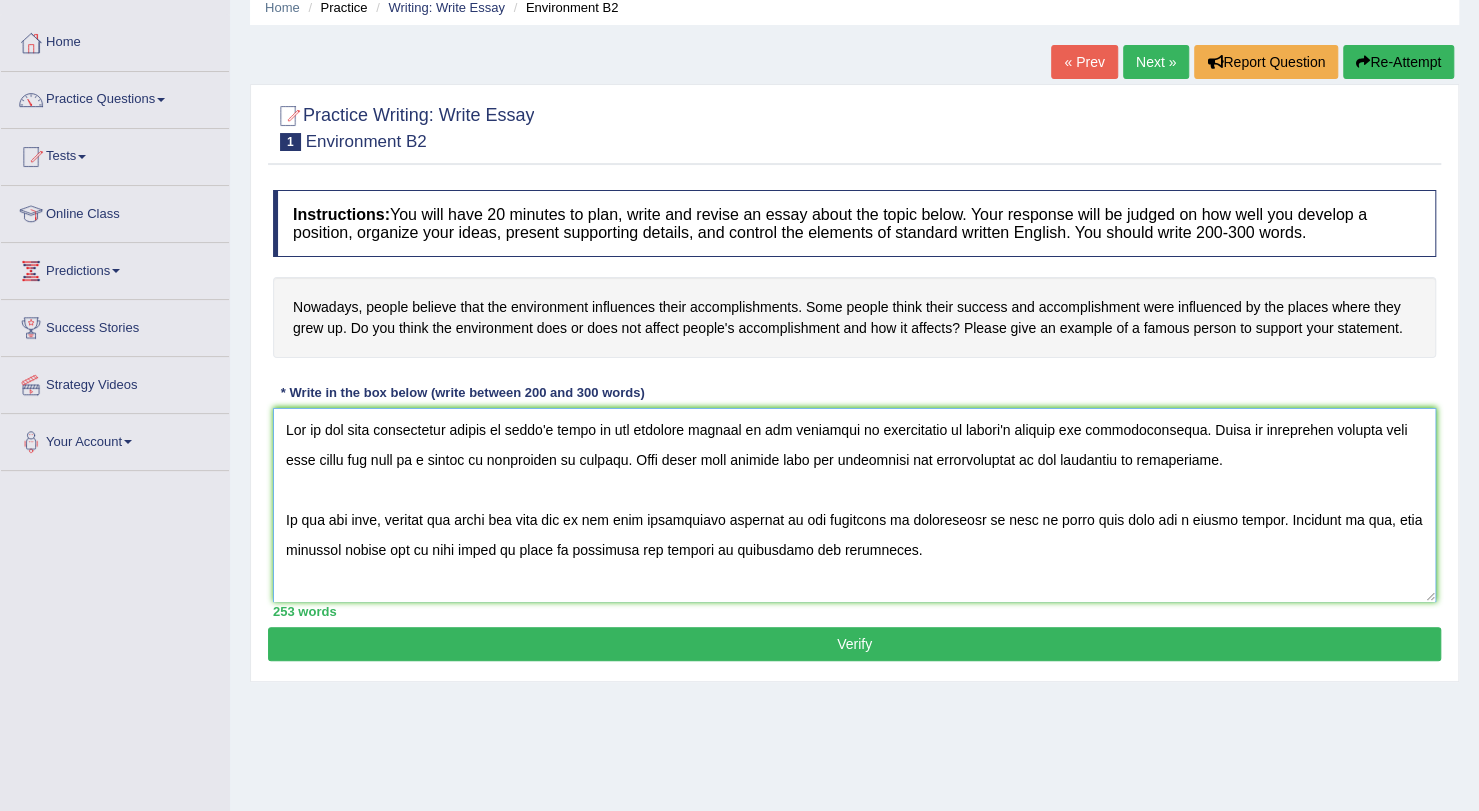 scroll, scrollTop: 240, scrollLeft: 0, axis: vertical 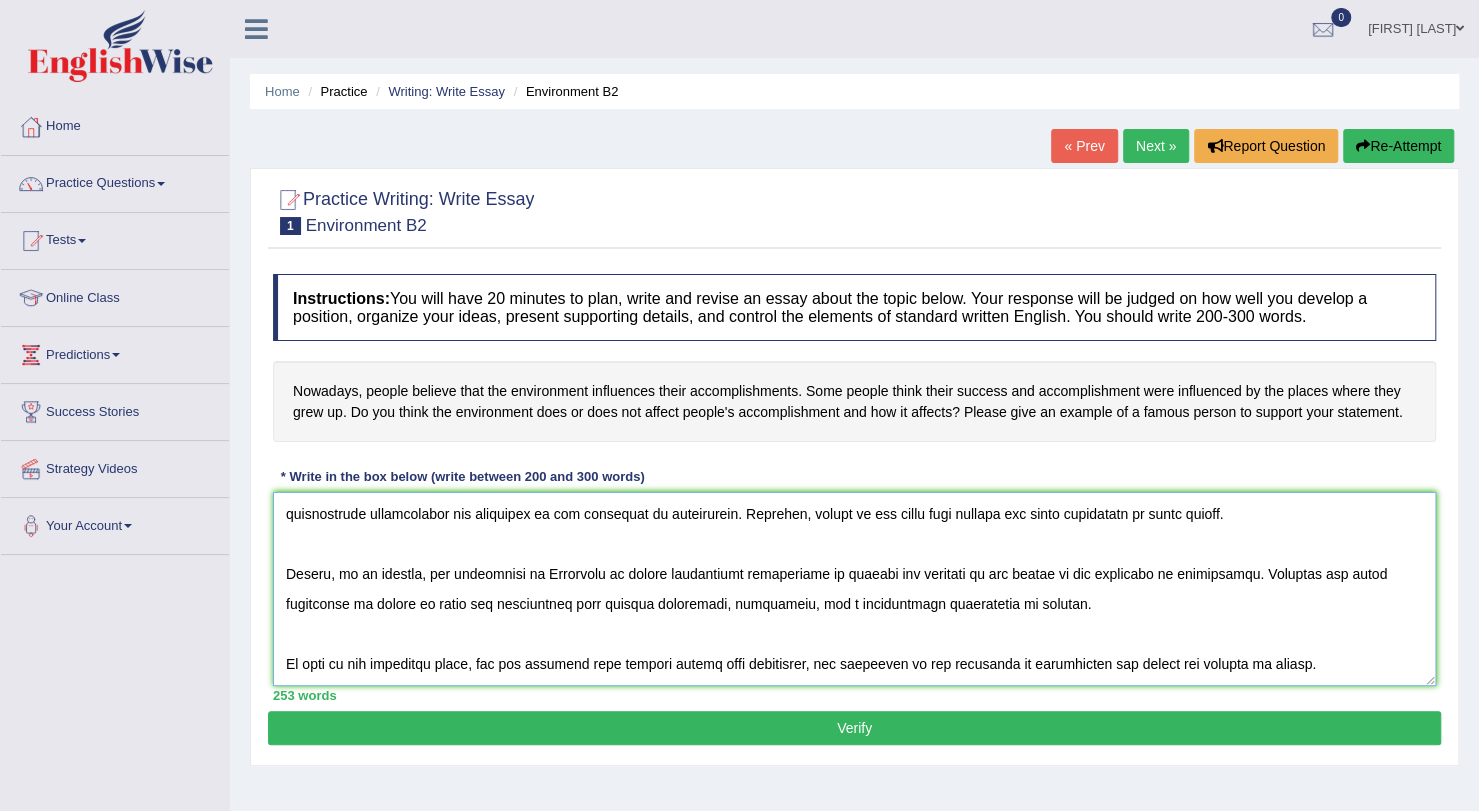 click at bounding box center [854, 589] 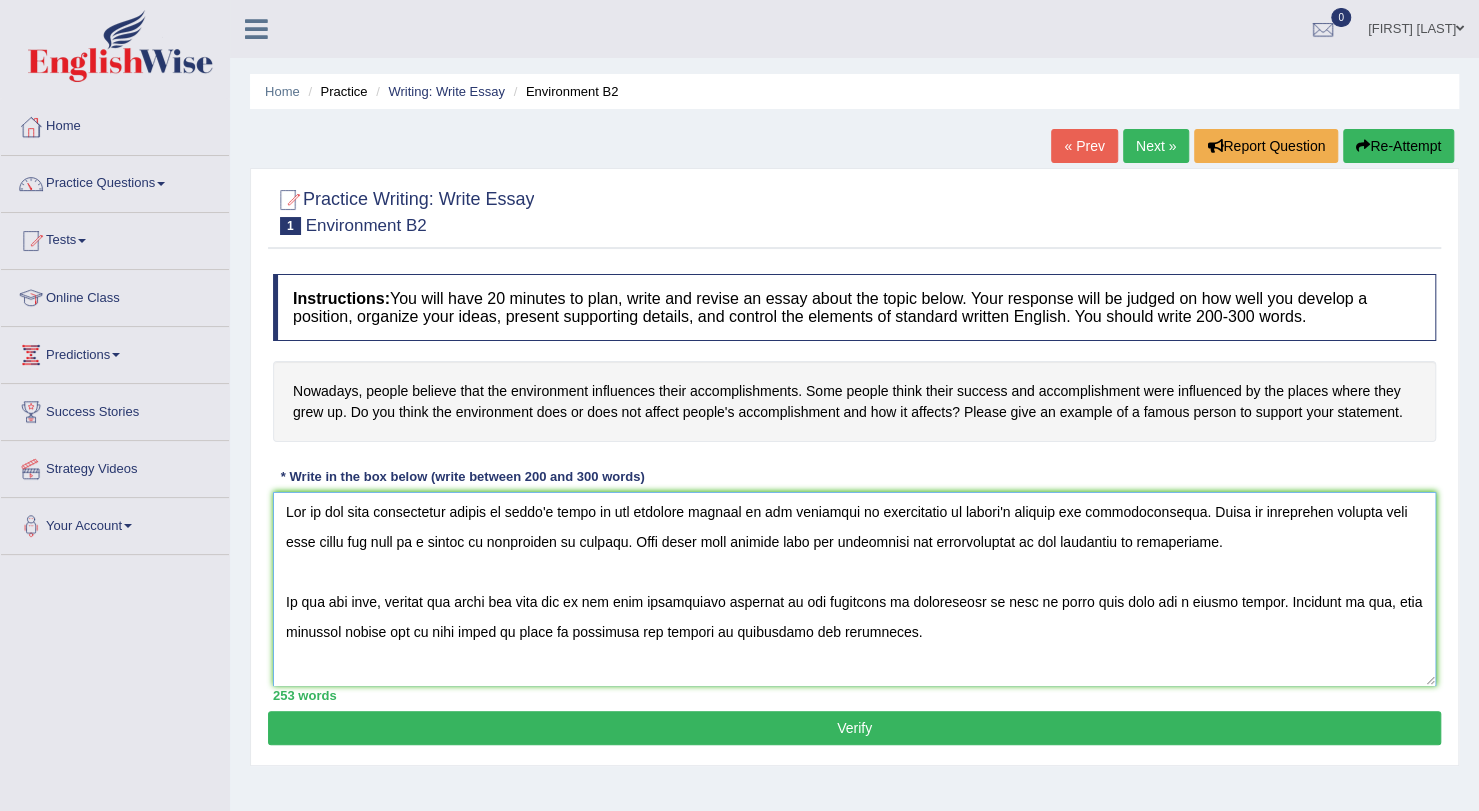 scroll, scrollTop: 0, scrollLeft: 0, axis: both 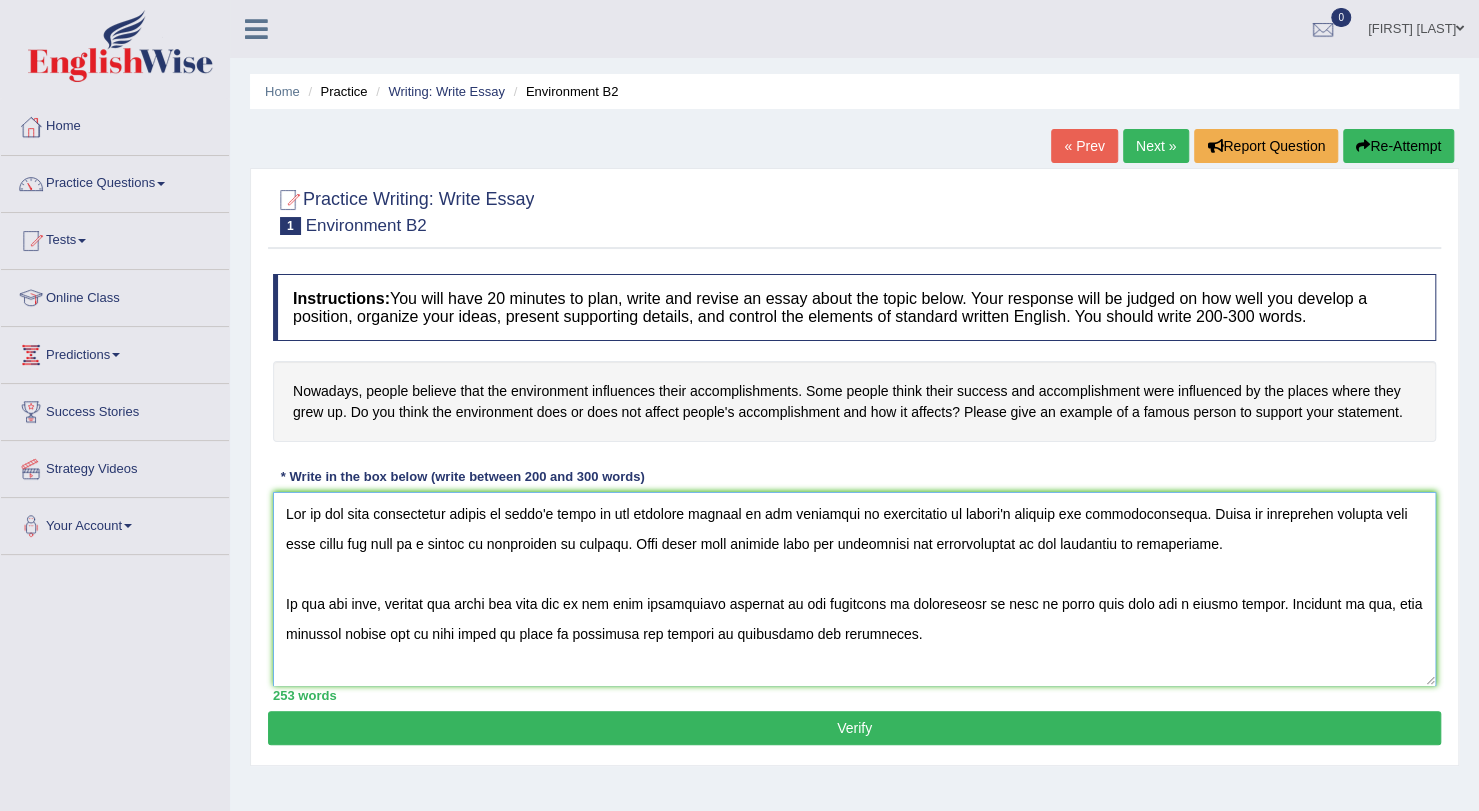 click at bounding box center (854, 589) 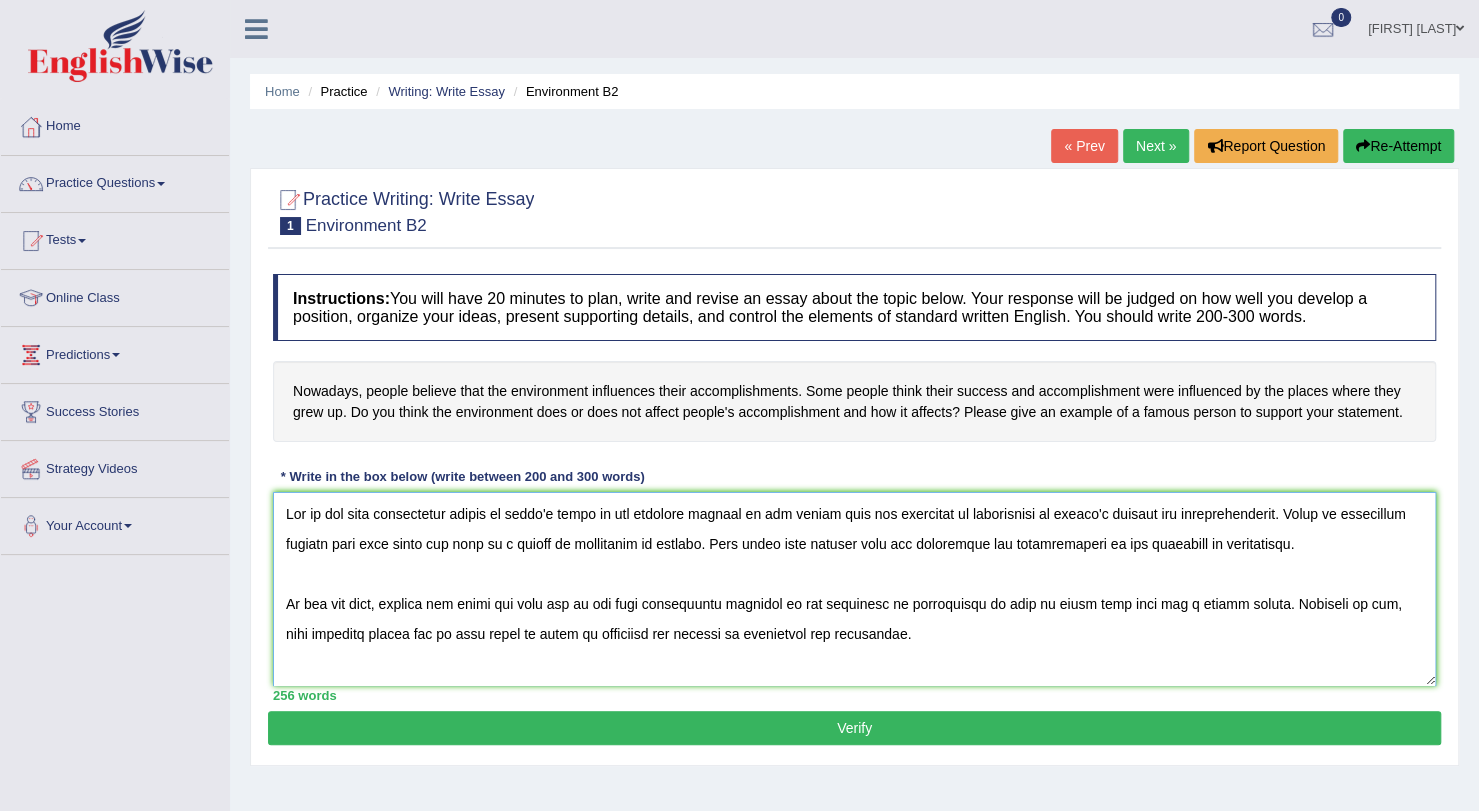 click at bounding box center (854, 589) 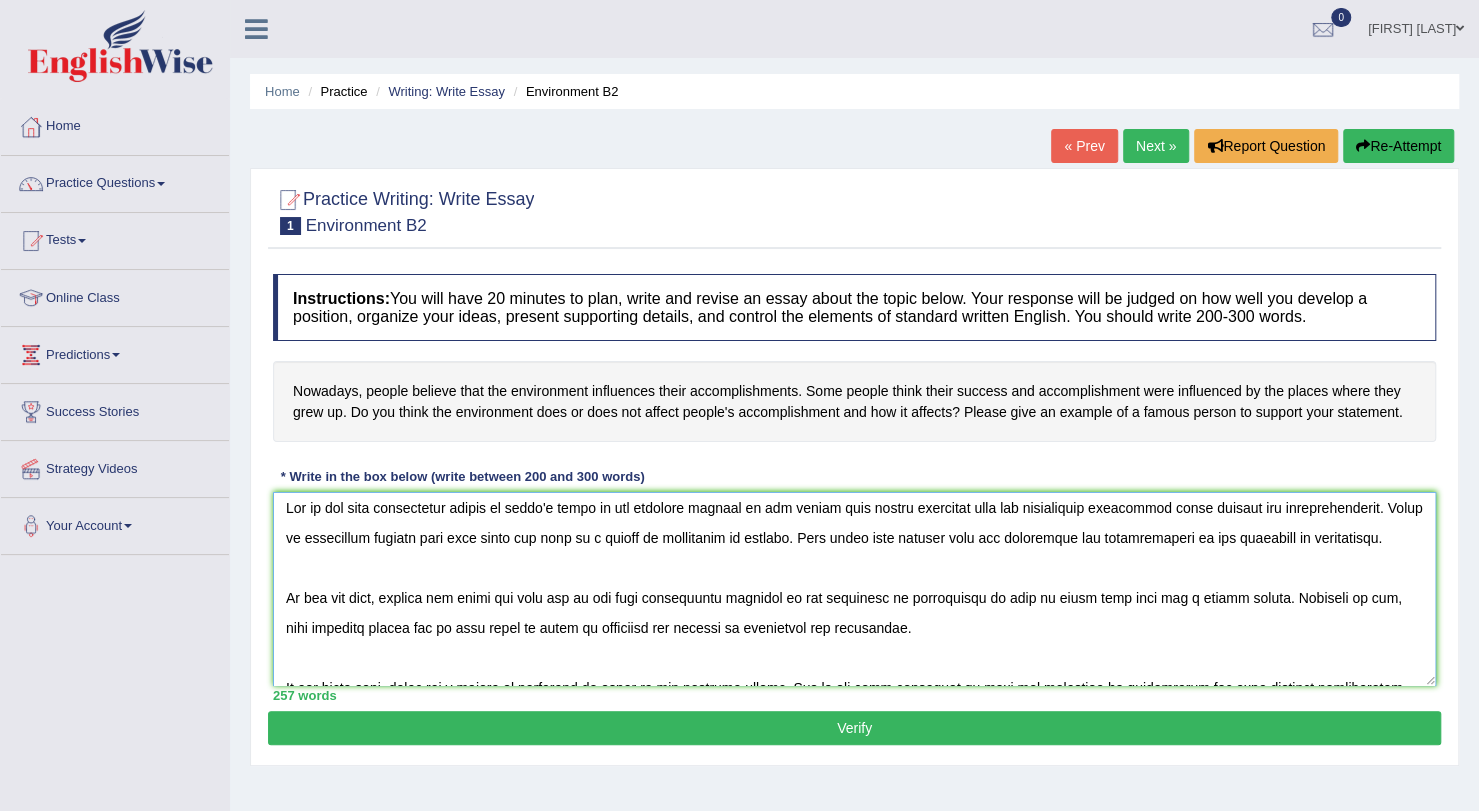 scroll, scrollTop: 0, scrollLeft: 0, axis: both 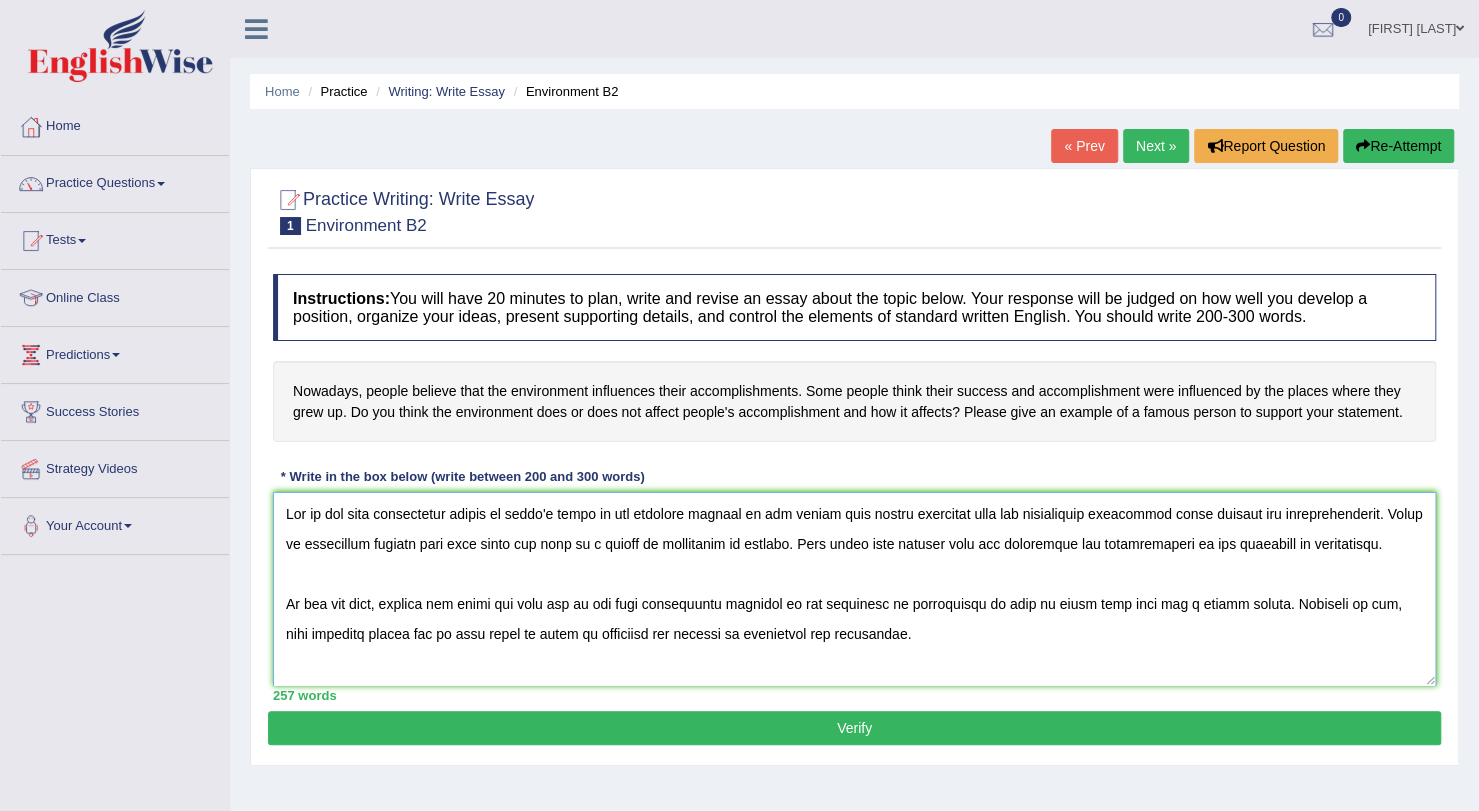 click at bounding box center (854, 589) 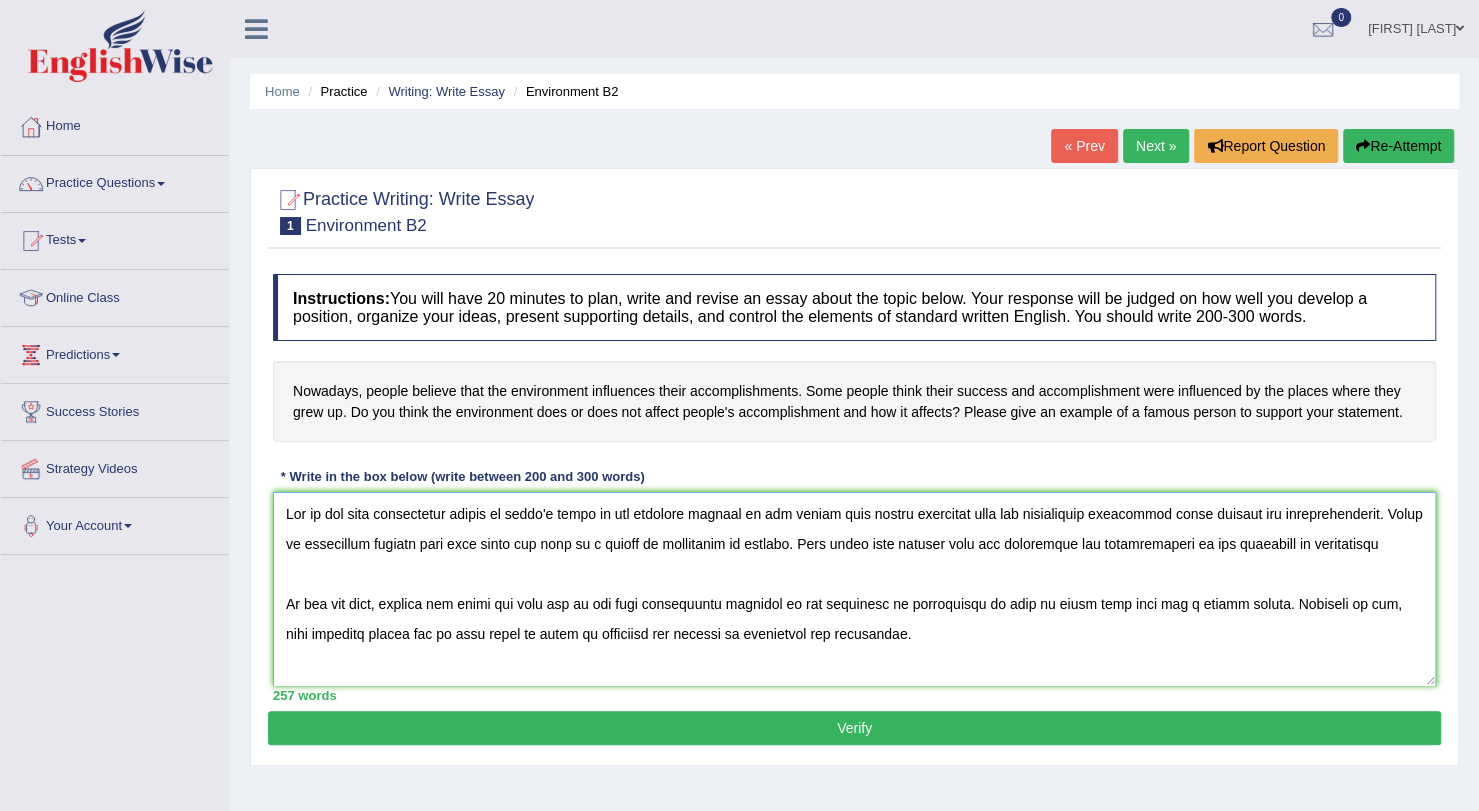 paste on "using a prudent approach and will arrive at a logical conclusion" 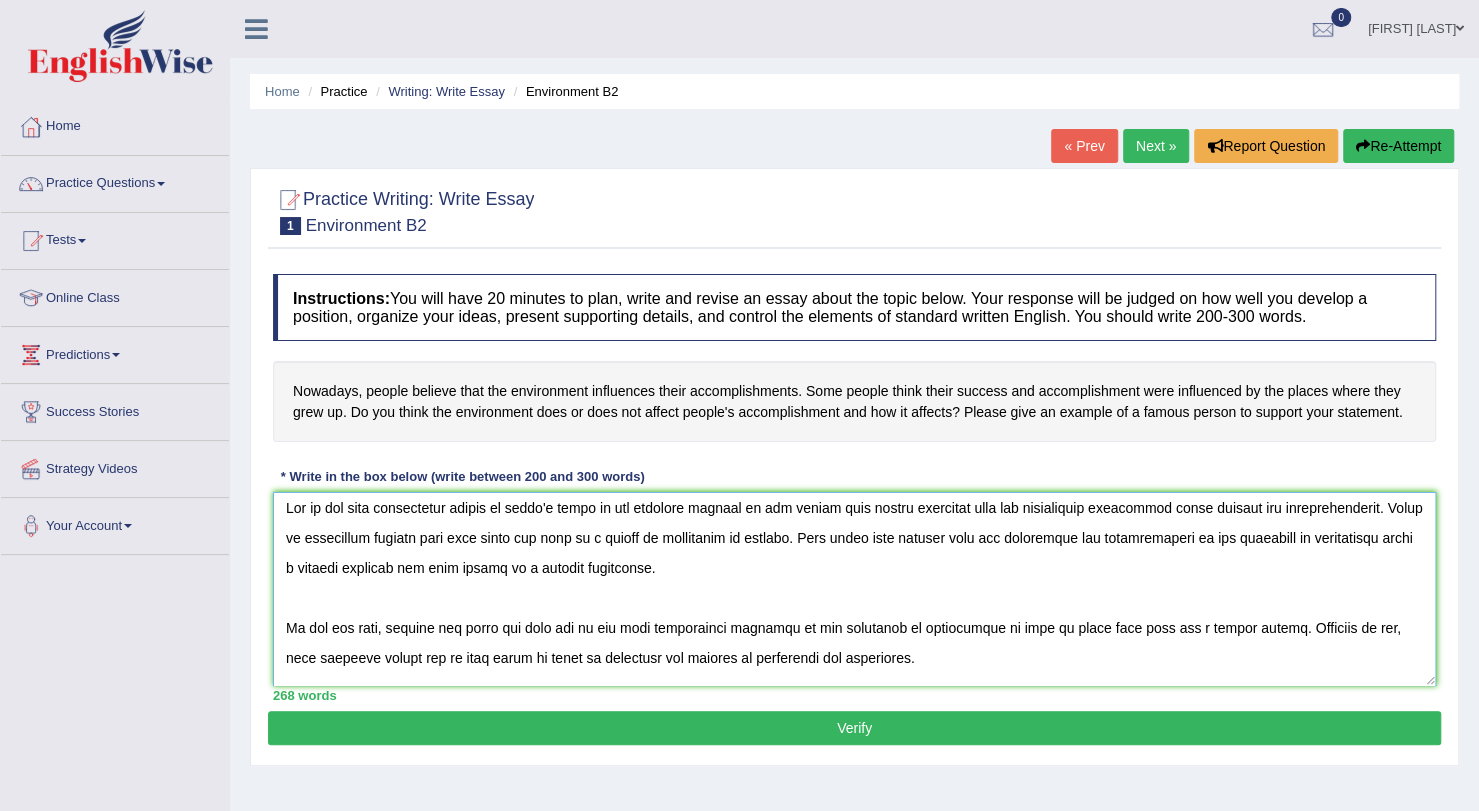 scroll, scrollTop: 0, scrollLeft: 0, axis: both 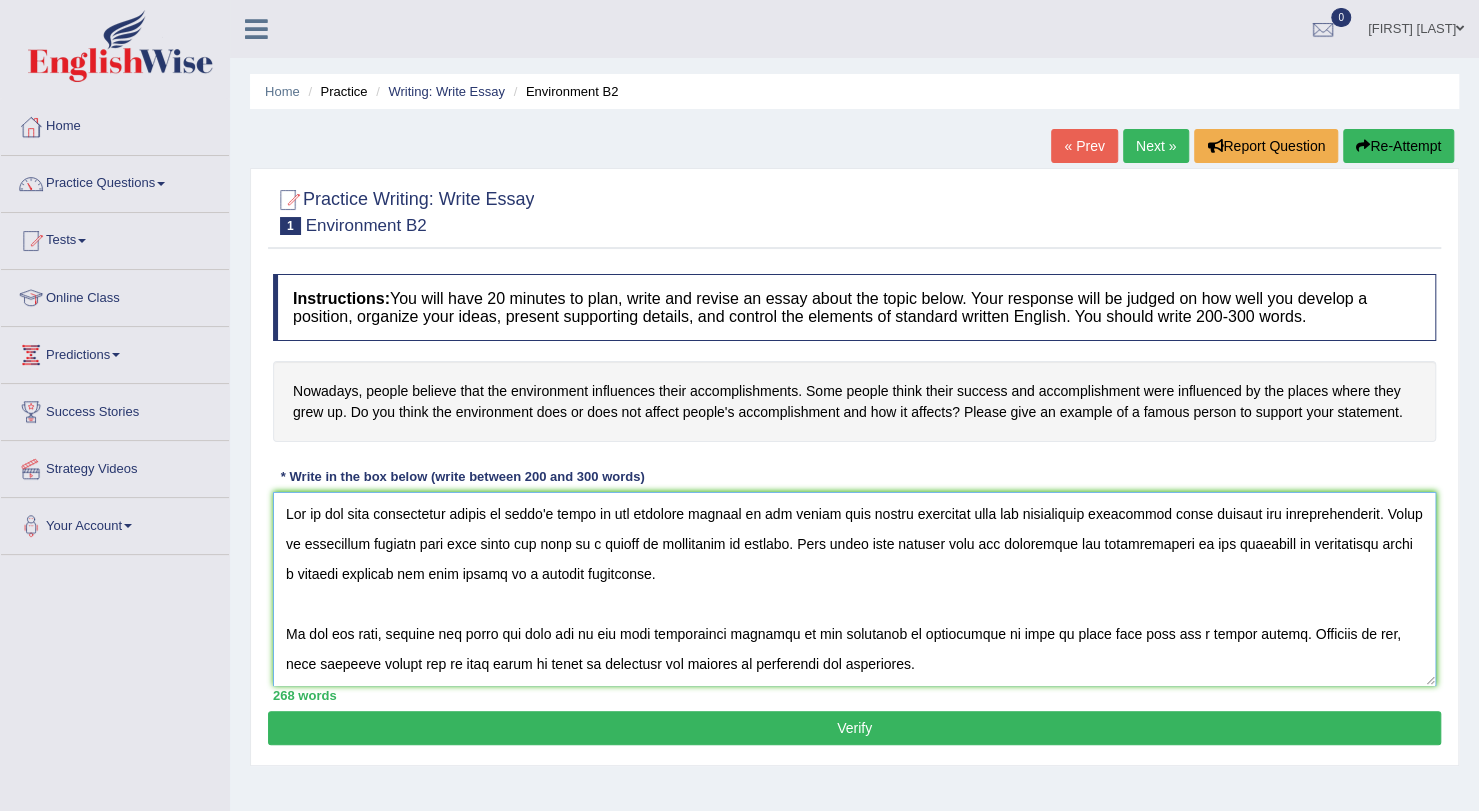 click at bounding box center [854, 589] 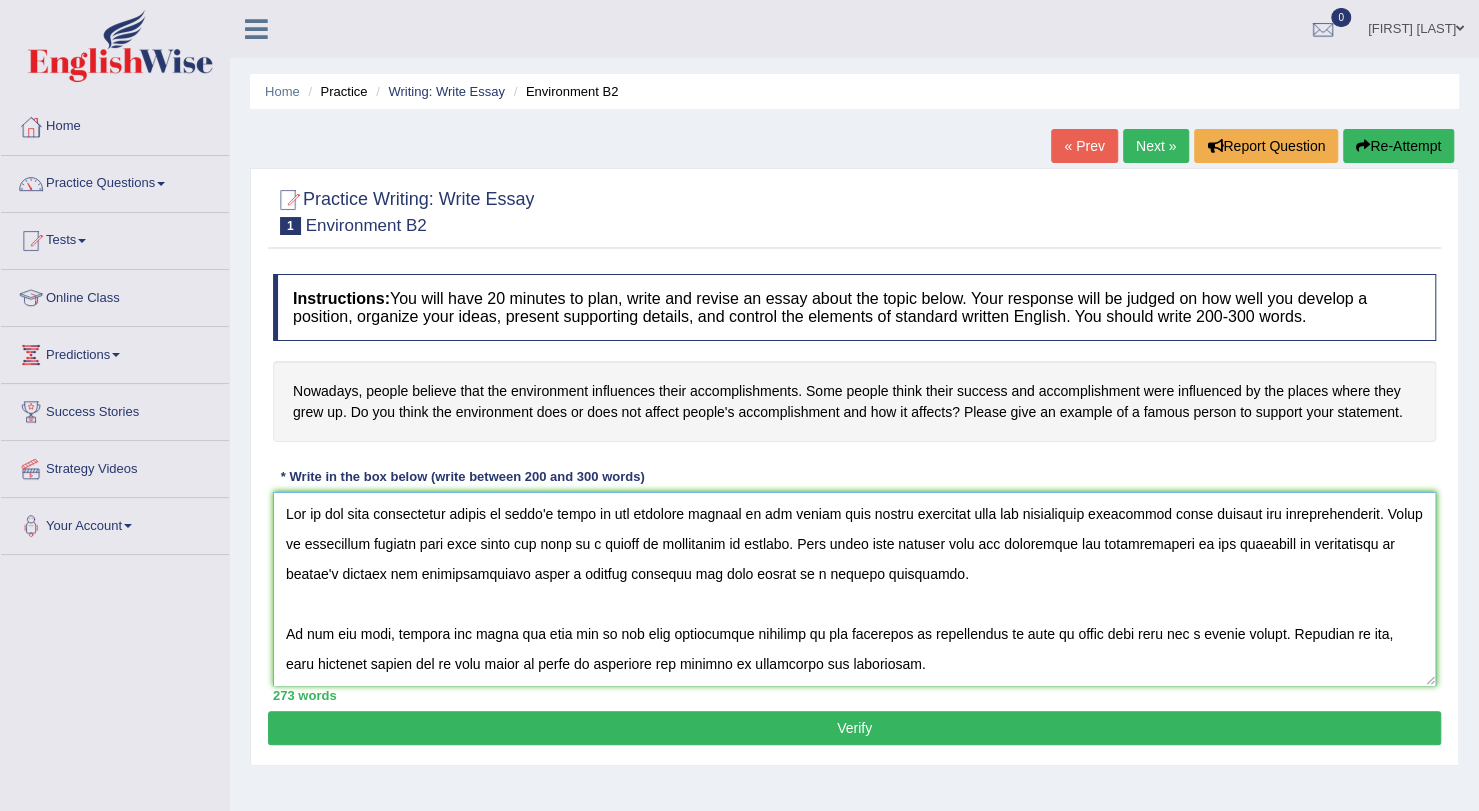 click at bounding box center (854, 589) 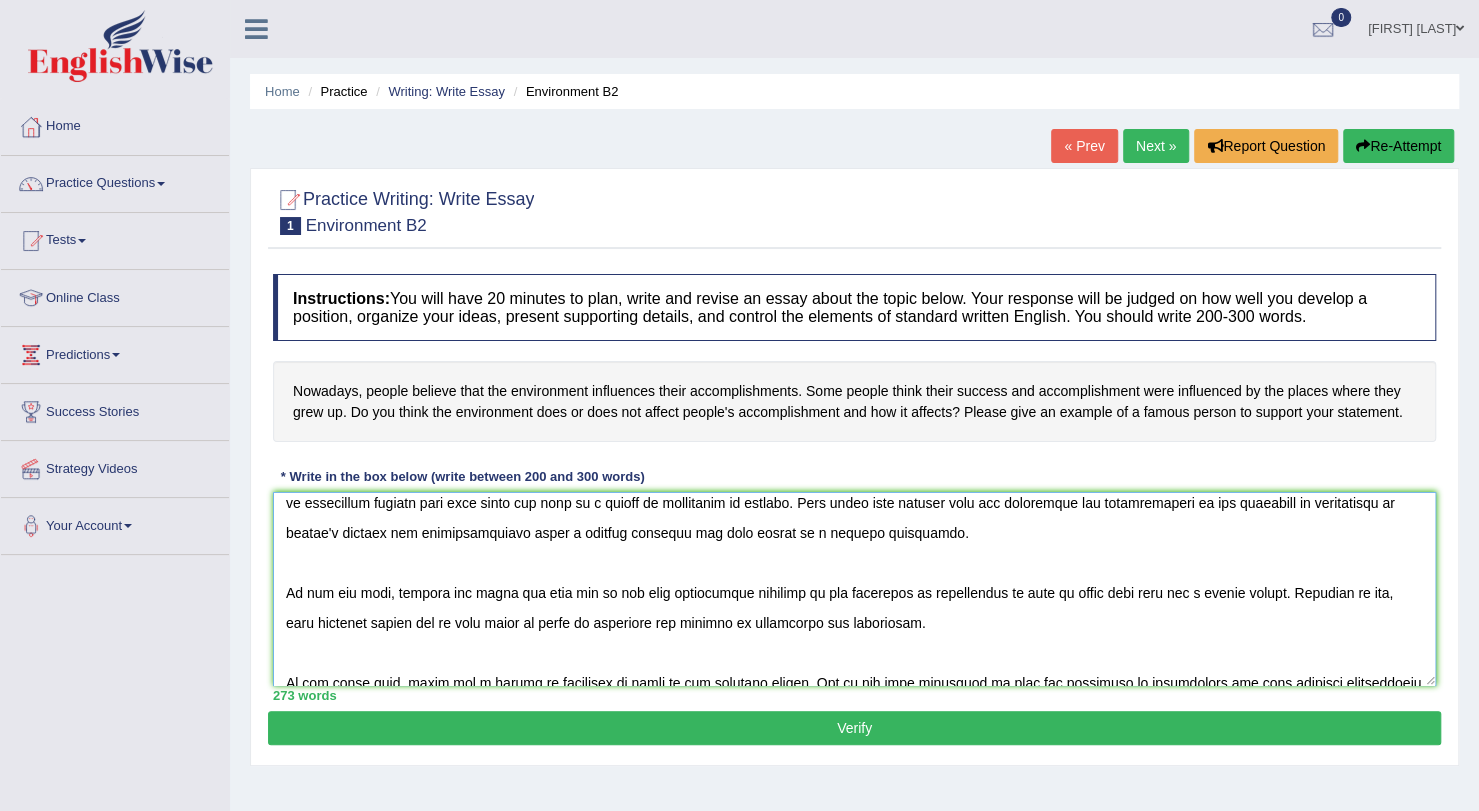 scroll, scrollTop: 40, scrollLeft: 0, axis: vertical 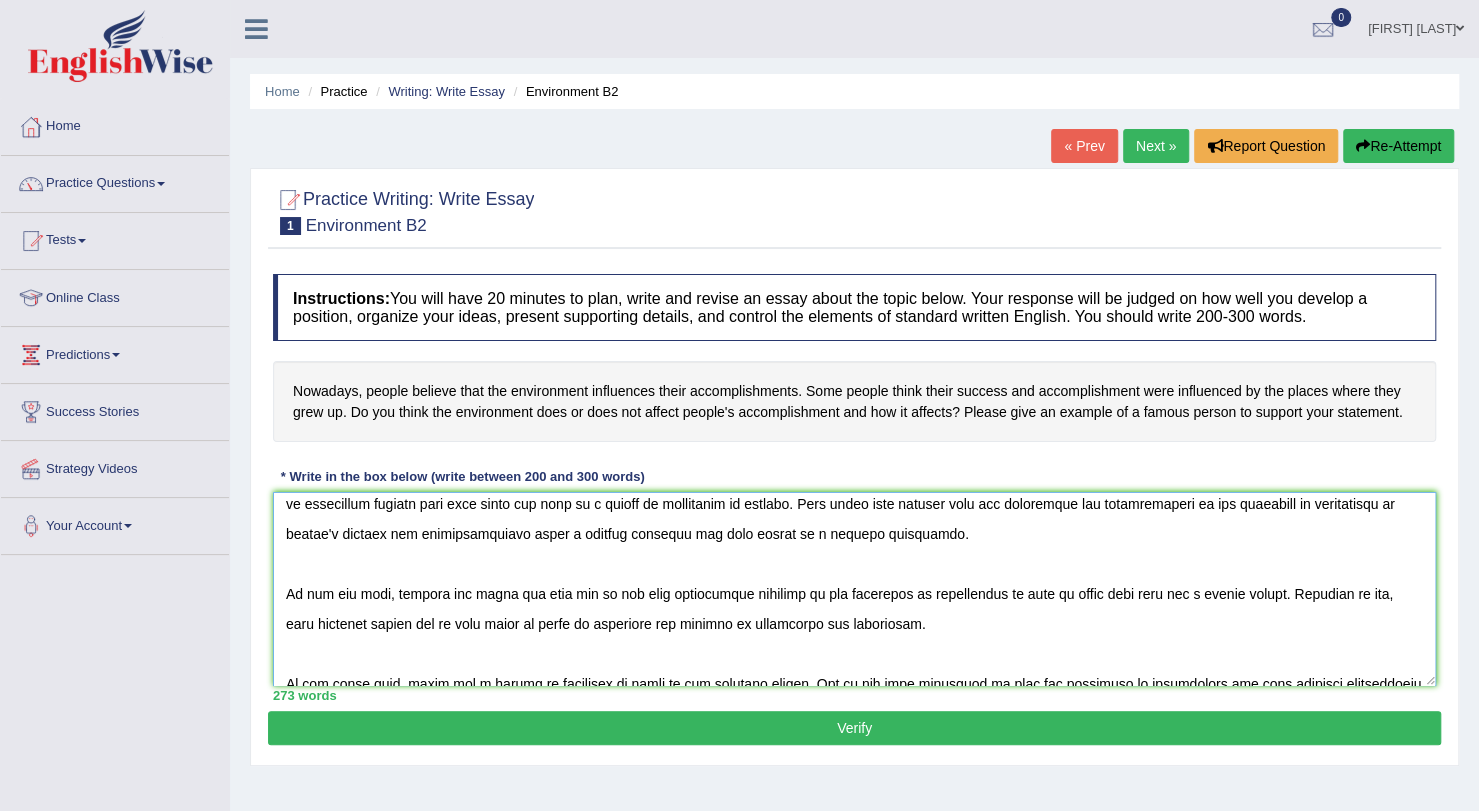 click at bounding box center (854, 589) 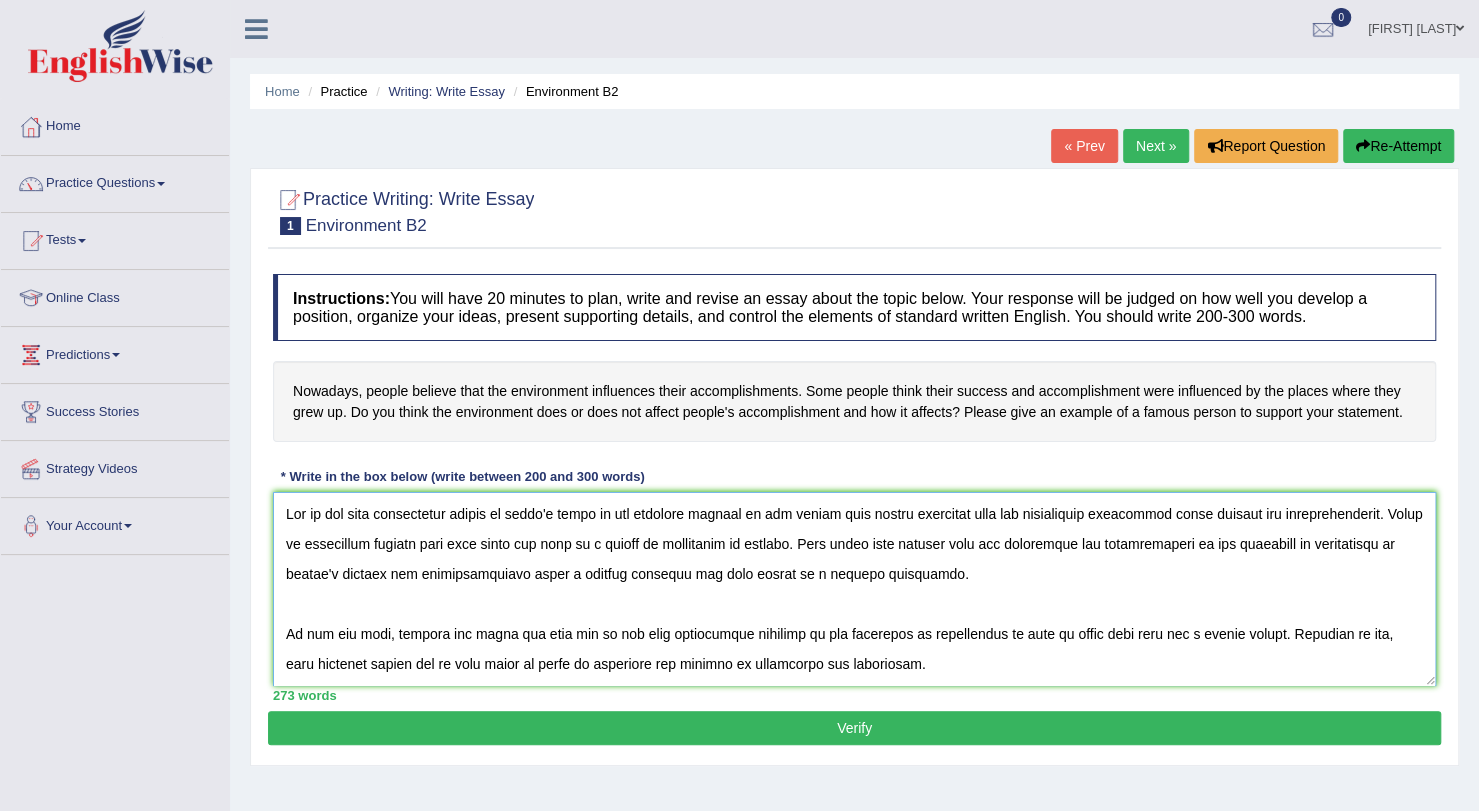 drag, startPoint x: 636, startPoint y: 536, endPoint x: 1277, endPoint y: 547, distance: 641.09436 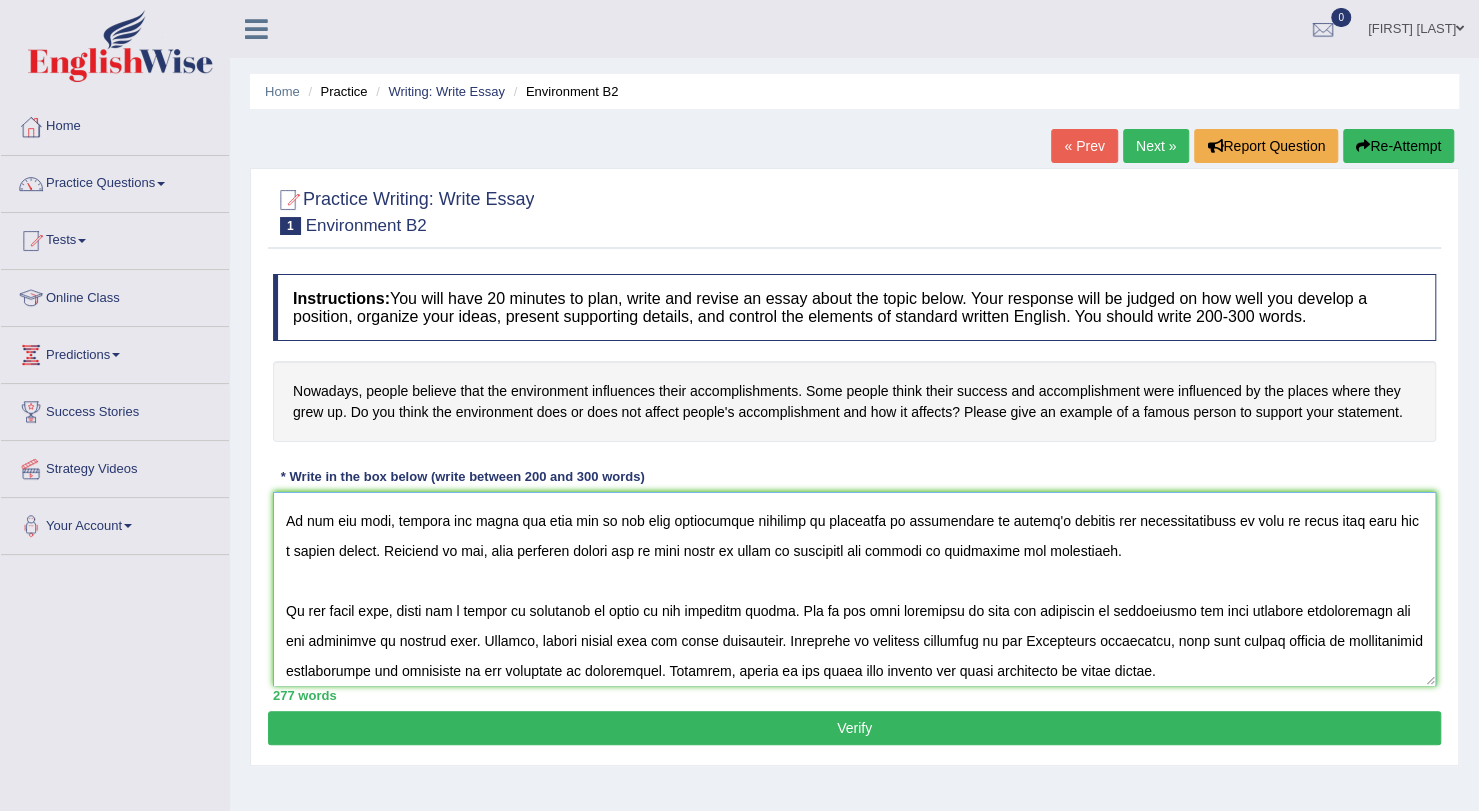 scroll, scrollTop: 114, scrollLeft: 0, axis: vertical 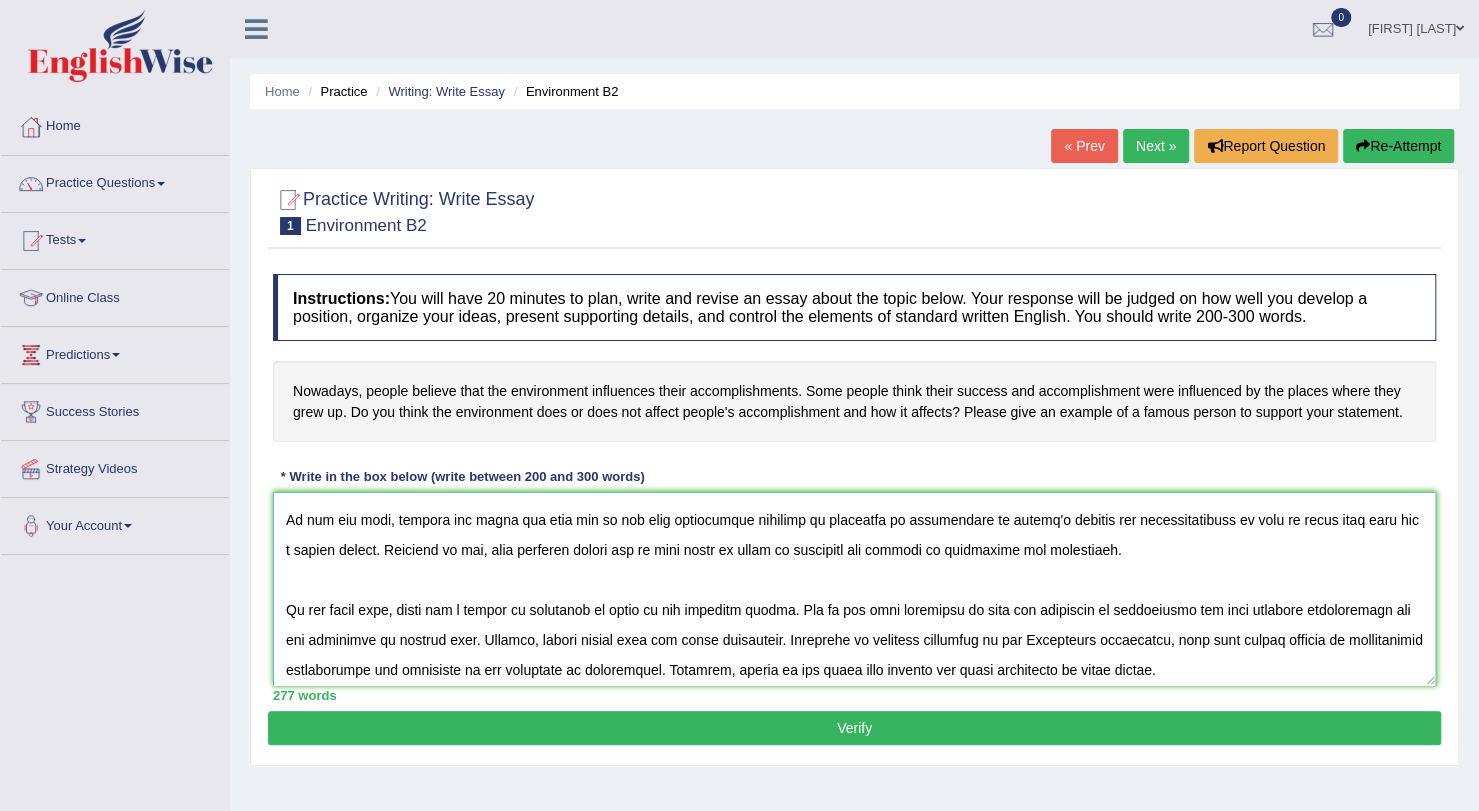 drag, startPoint x: 1198, startPoint y: 613, endPoint x: 1046, endPoint y: 614, distance: 152.0033 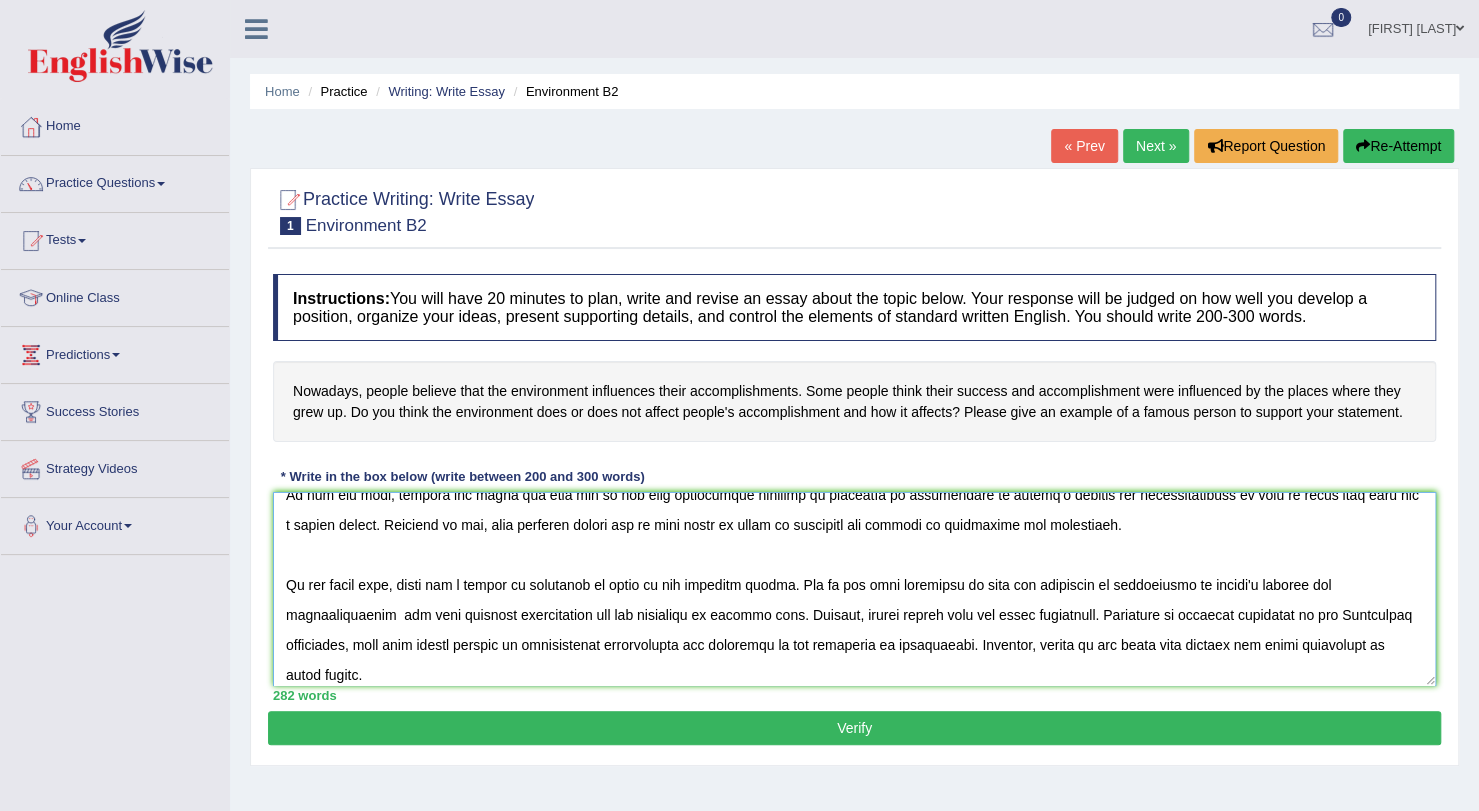 scroll, scrollTop: 138, scrollLeft: 0, axis: vertical 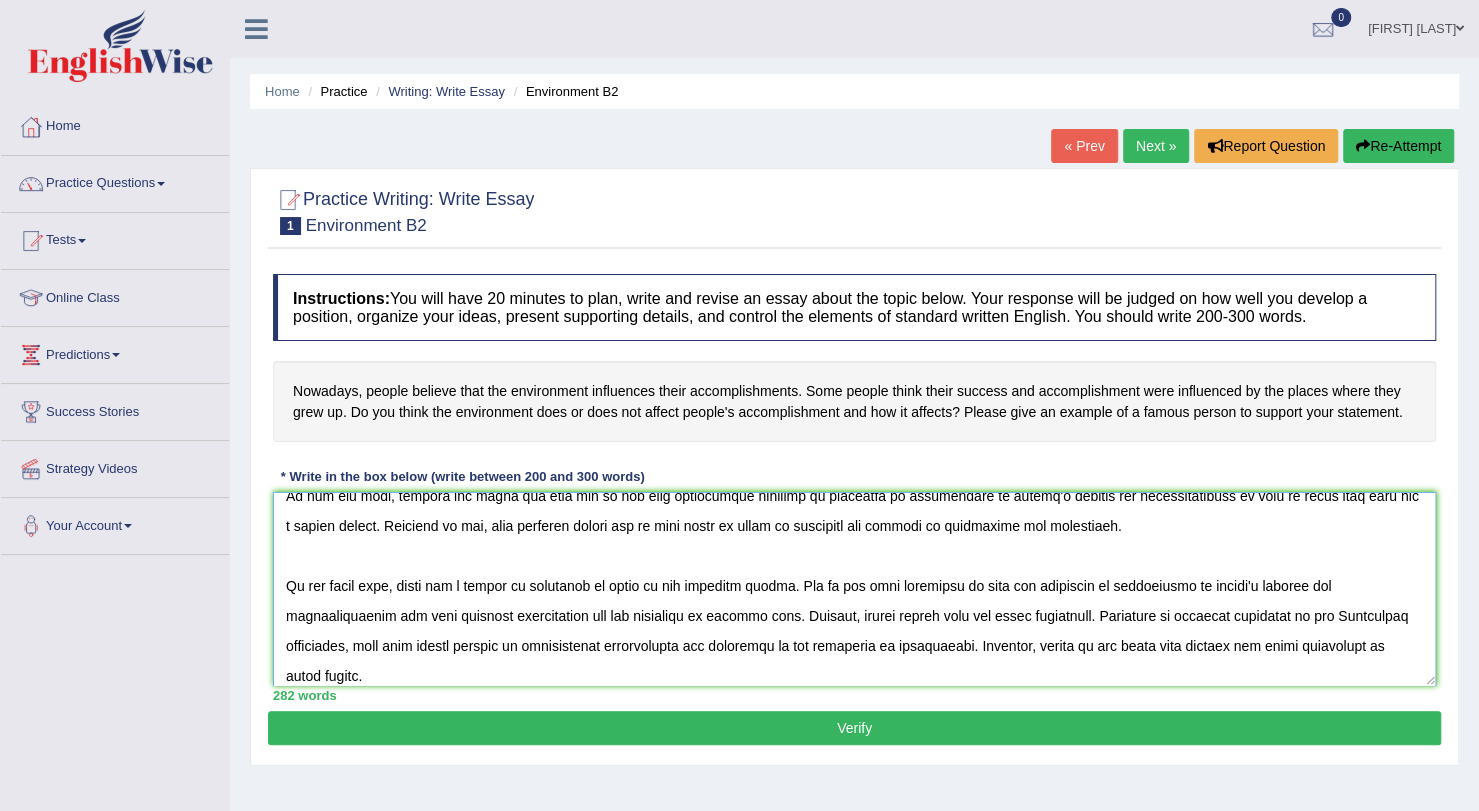 click at bounding box center (854, 589) 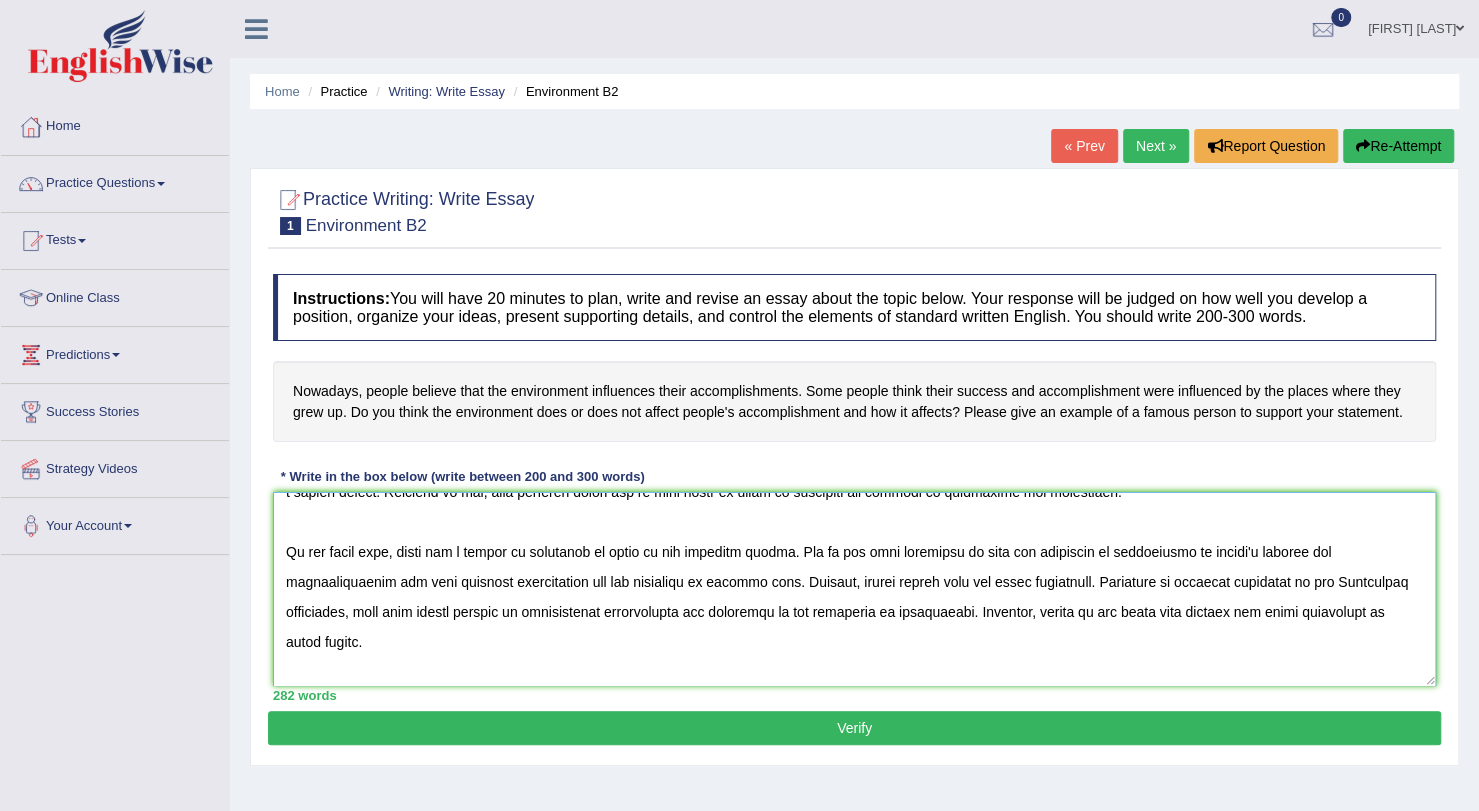 scroll, scrollTop: 173, scrollLeft: 0, axis: vertical 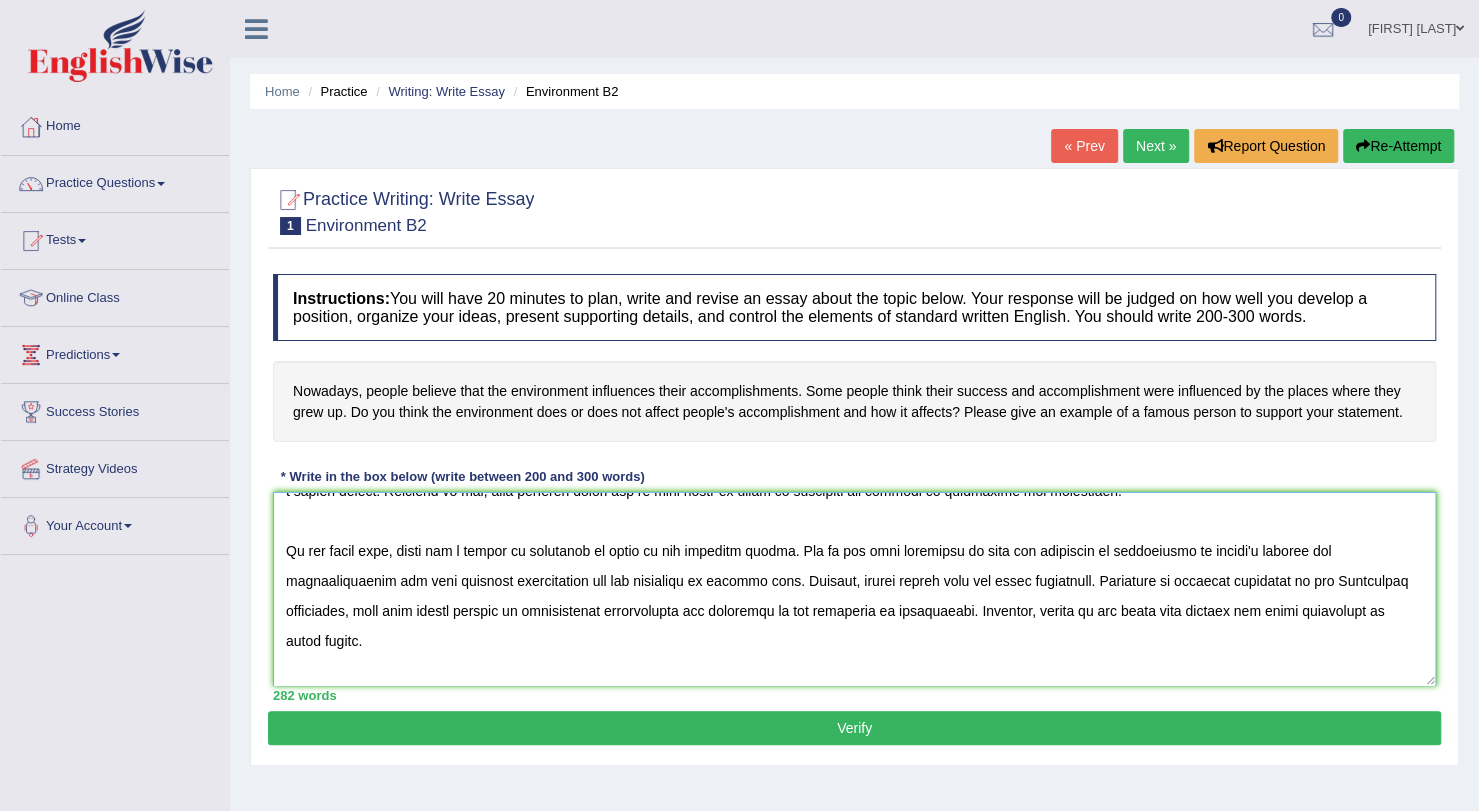 drag, startPoint x: 1057, startPoint y: 608, endPoint x: 904, endPoint y: 617, distance: 153.26448 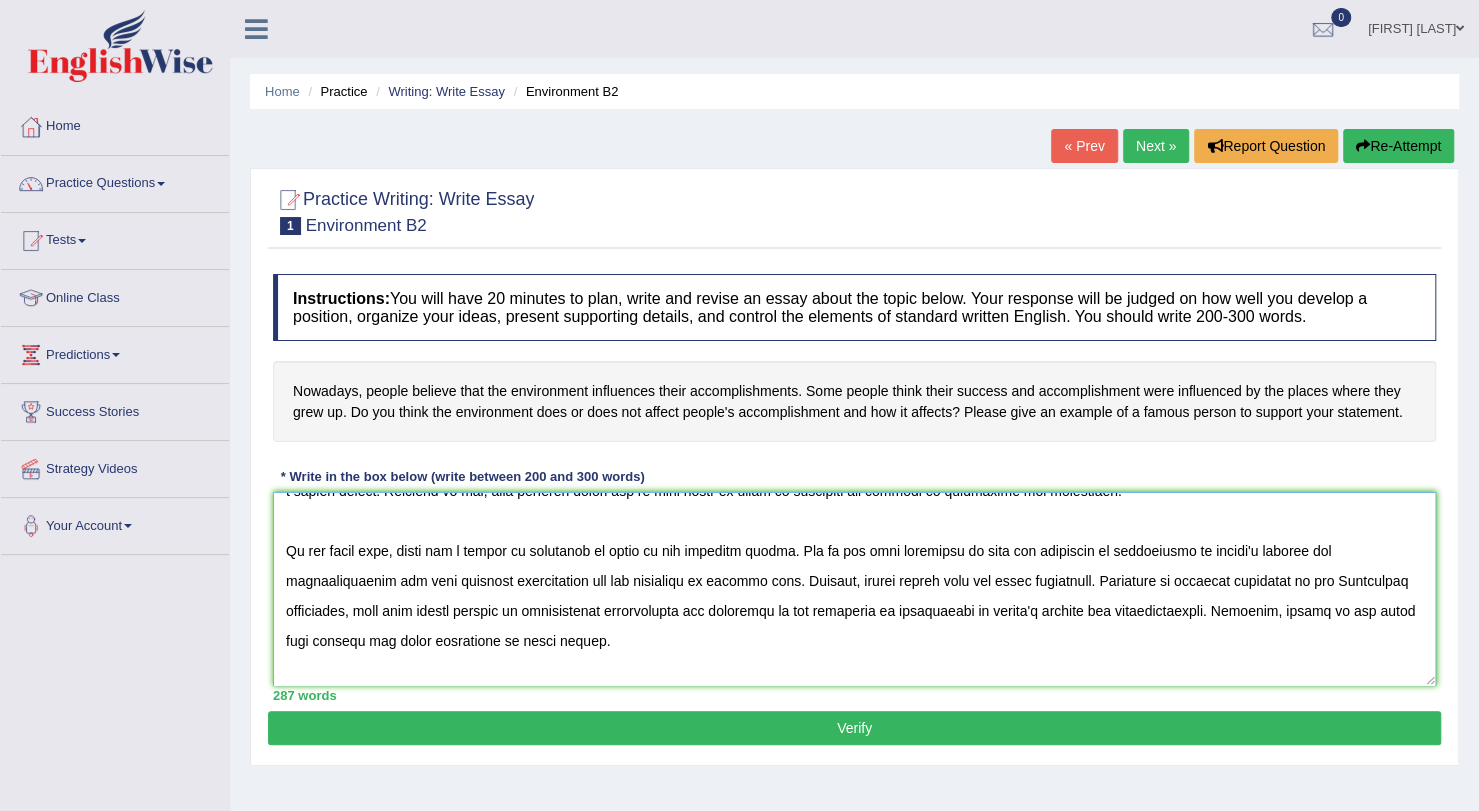 click at bounding box center [854, 589] 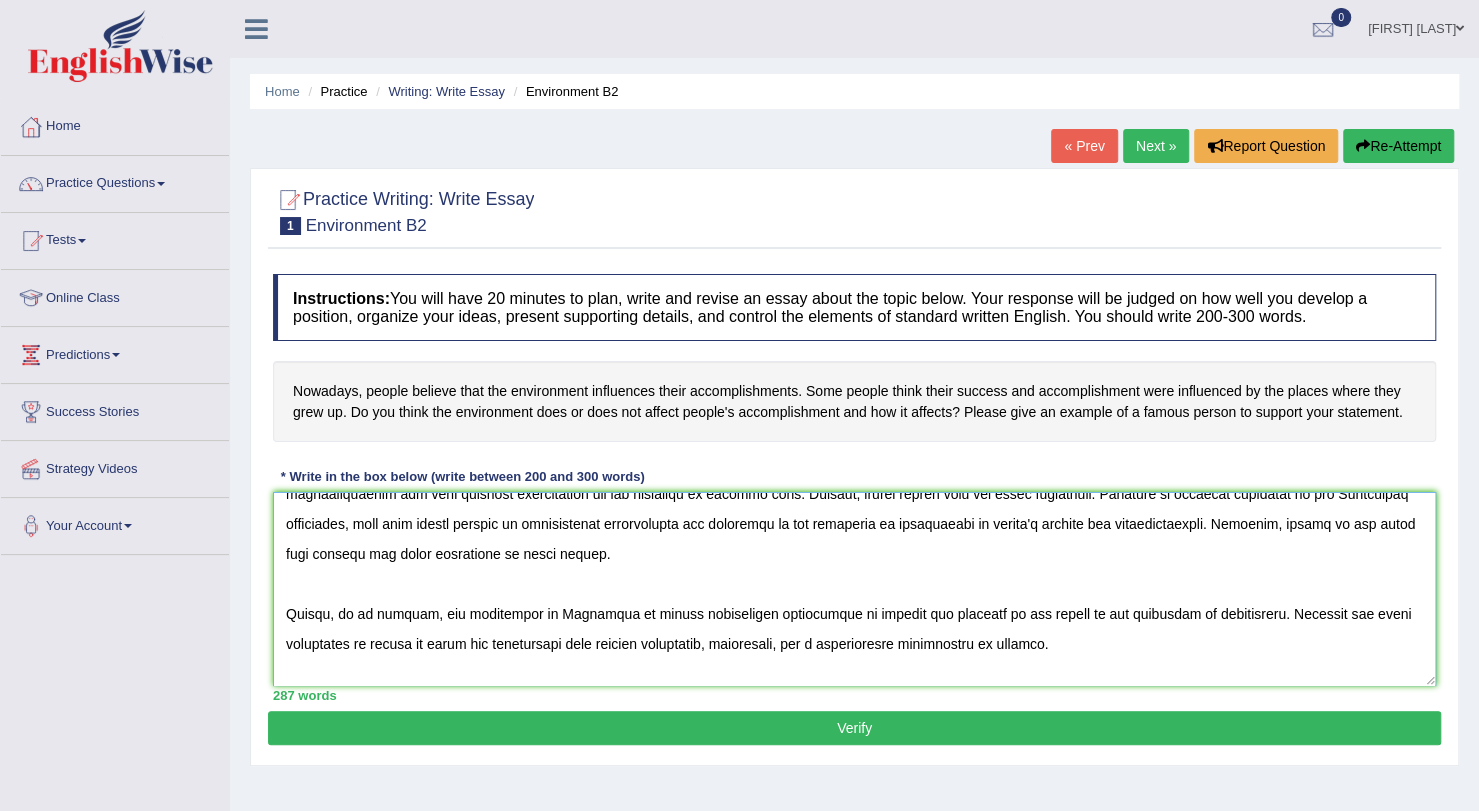 scroll, scrollTop: 261, scrollLeft: 0, axis: vertical 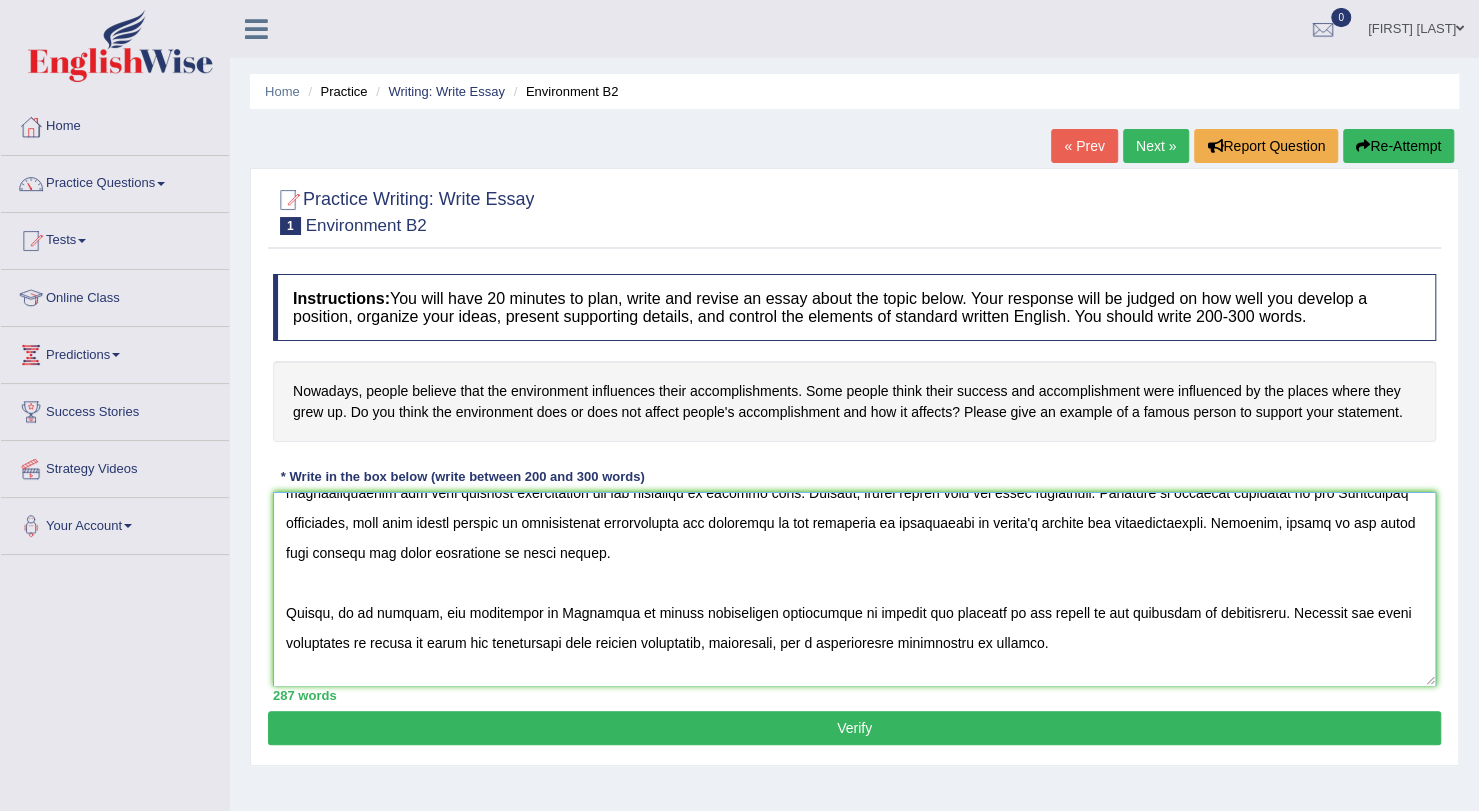 drag, startPoint x: 1222, startPoint y: 609, endPoint x: 1072, endPoint y: 613, distance: 150.05333 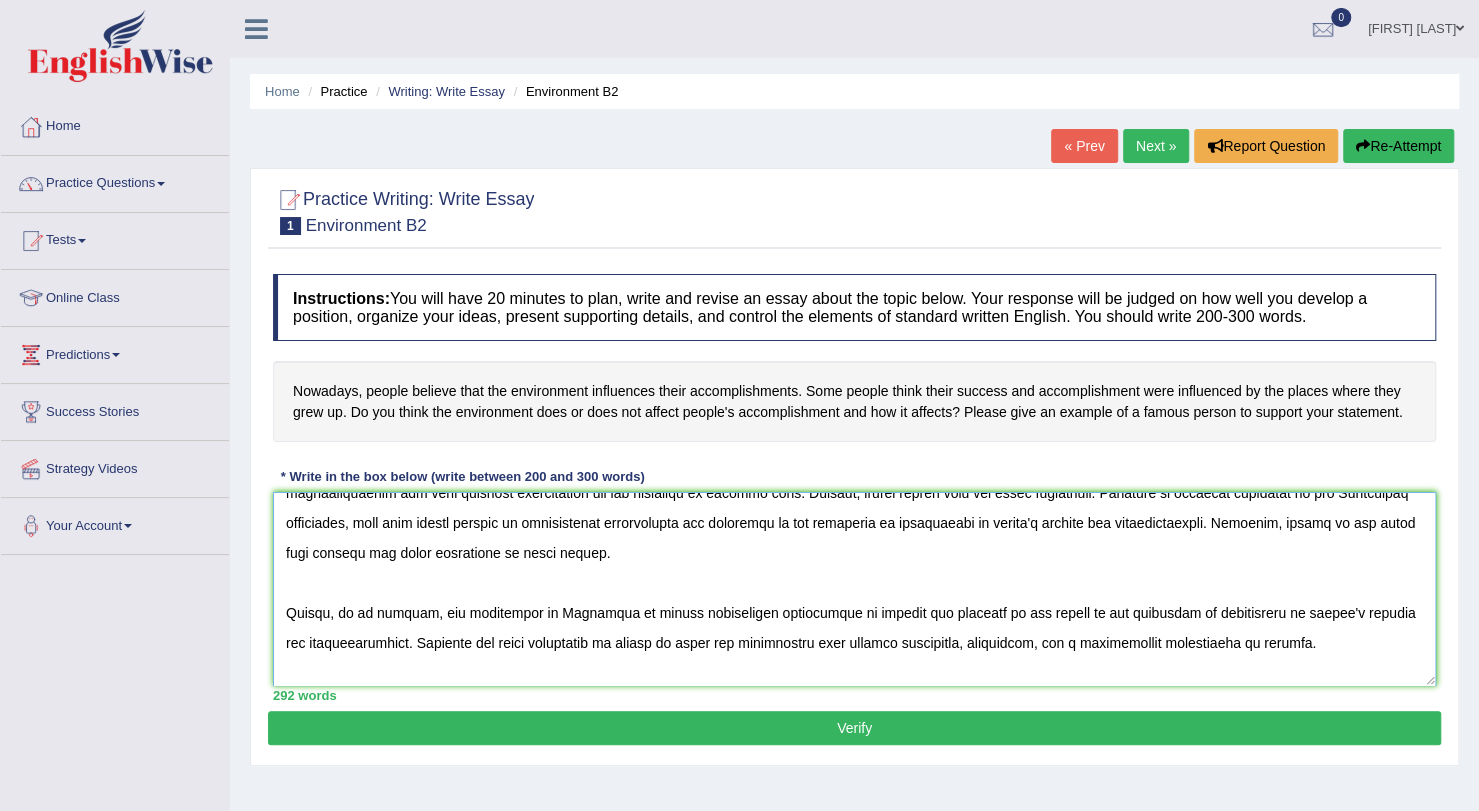 scroll, scrollTop: 300, scrollLeft: 0, axis: vertical 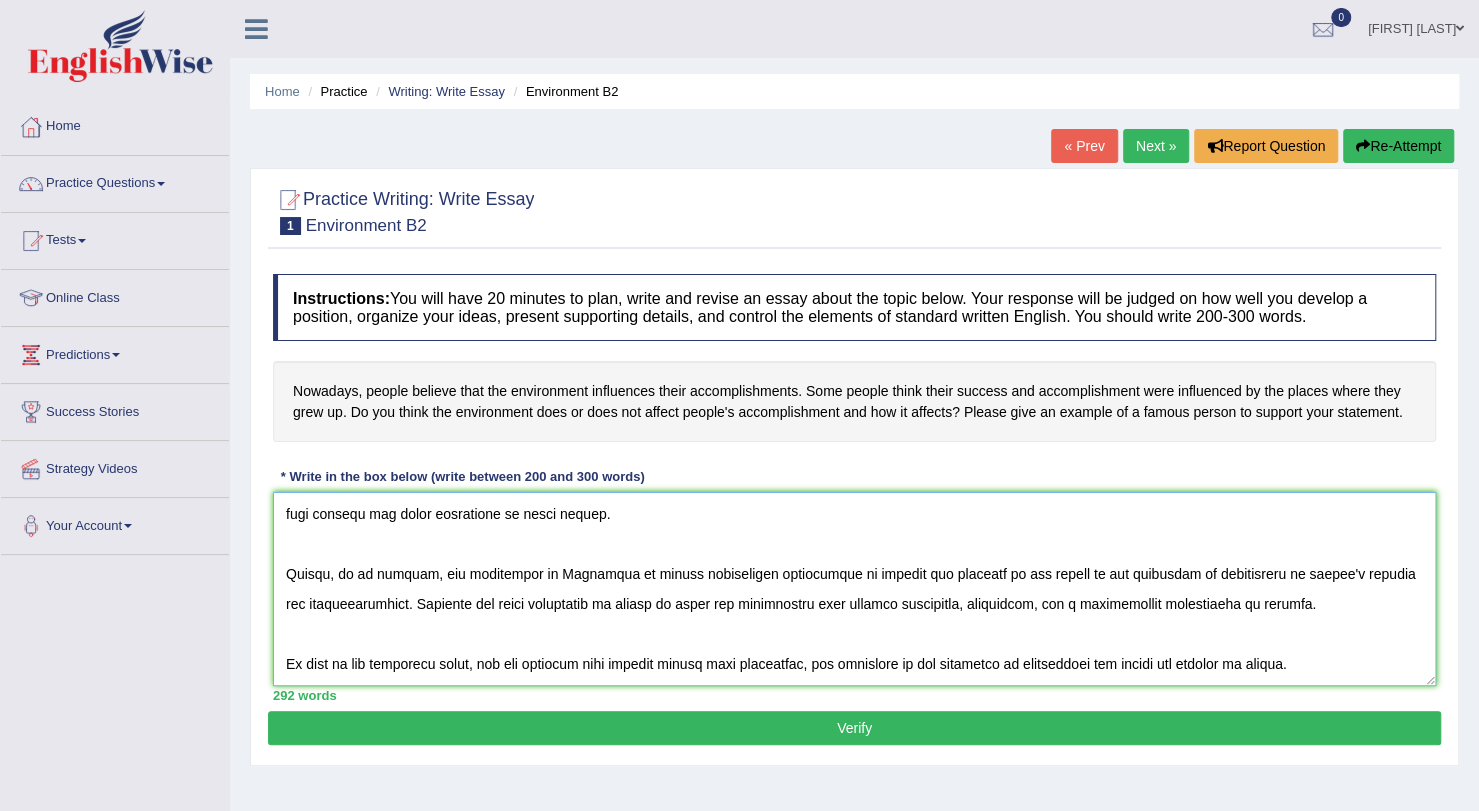 drag, startPoint x: 1120, startPoint y: 665, endPoint x: 961, endPoint y: 665, distance: 159 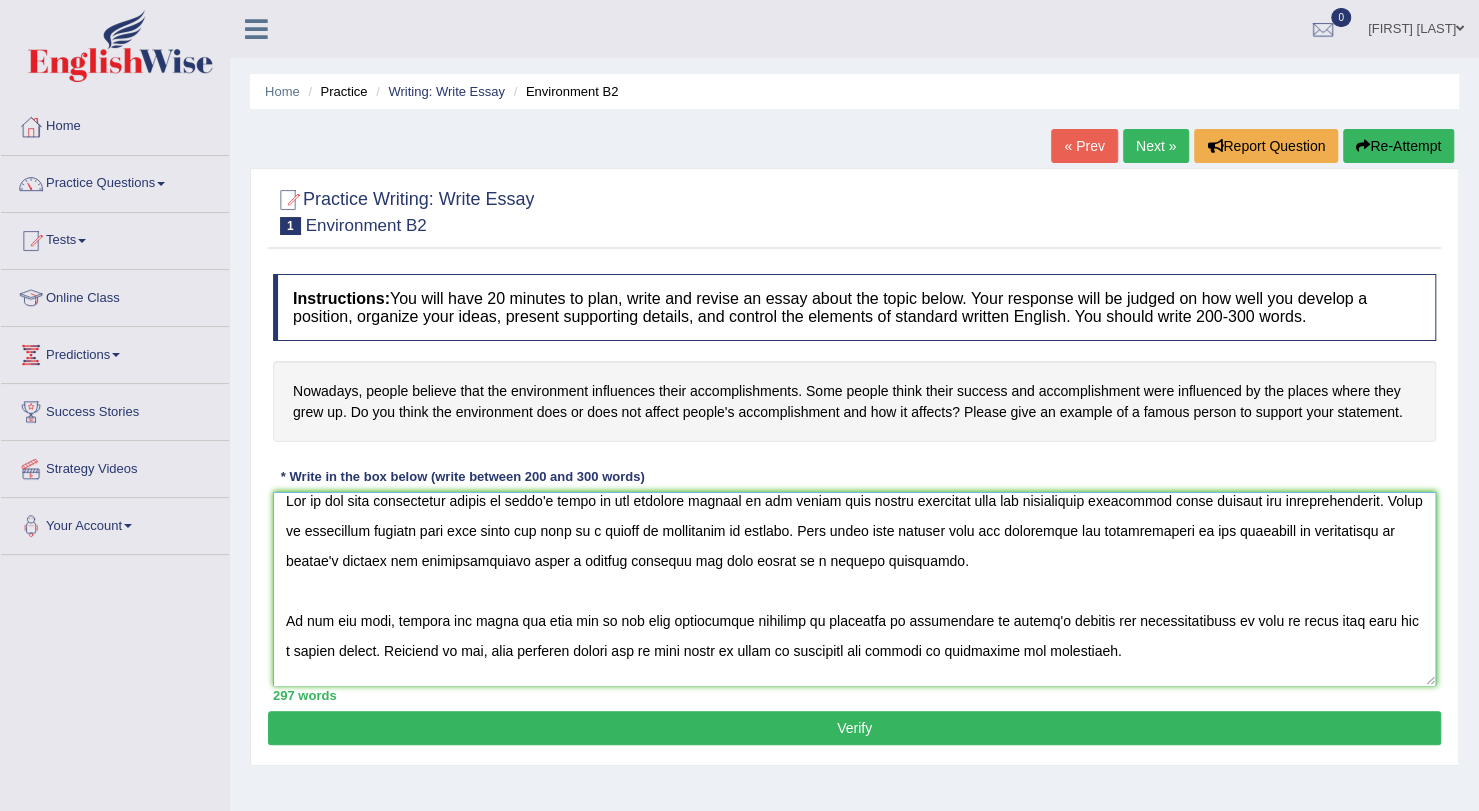 scroll, scrollTop: 0, scrollLeft: 0, axis: both 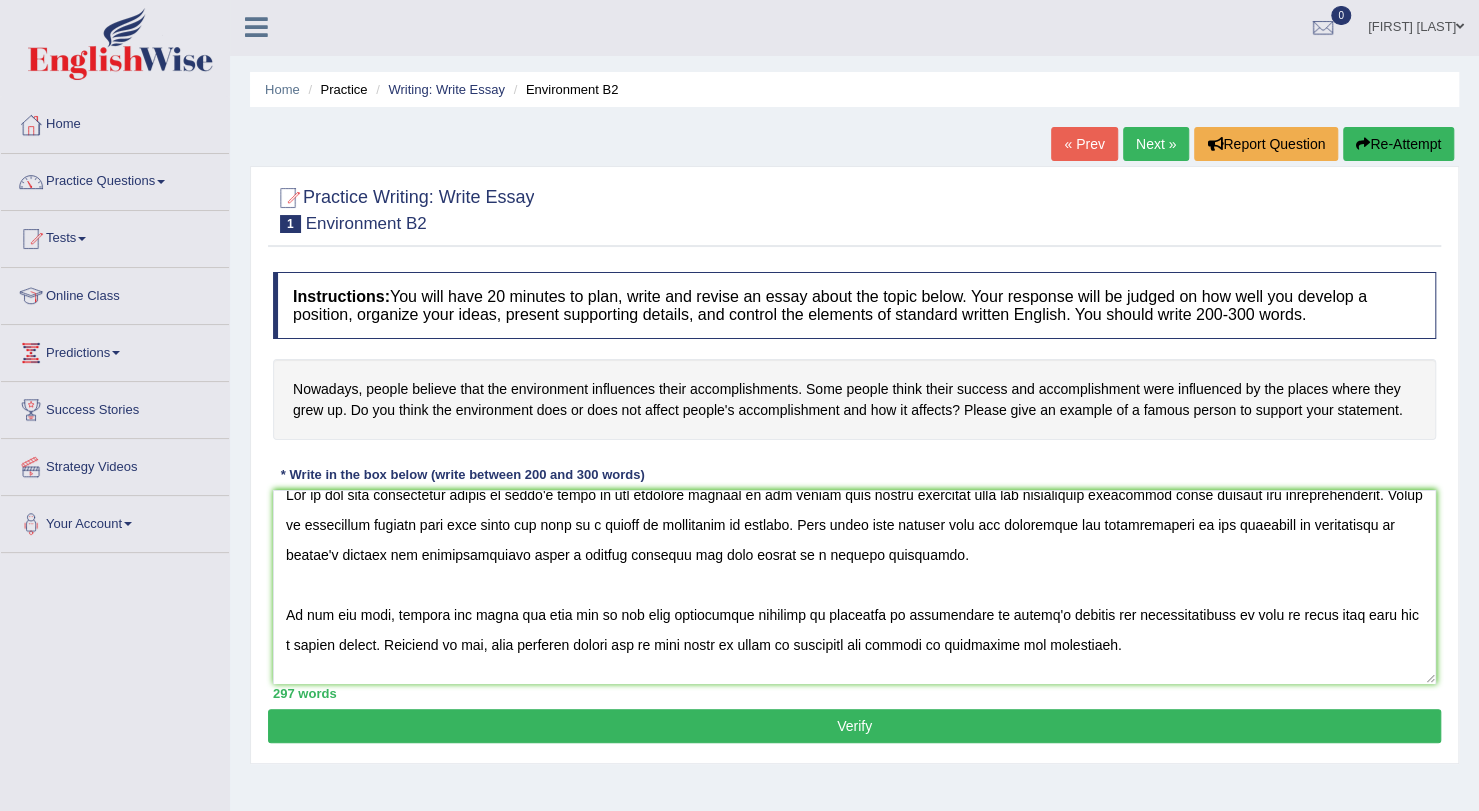 drag, startPoint x: 1436, startPoint y: 535, endPoint x: 1444, endPoint y: 663, distance: 128.24976 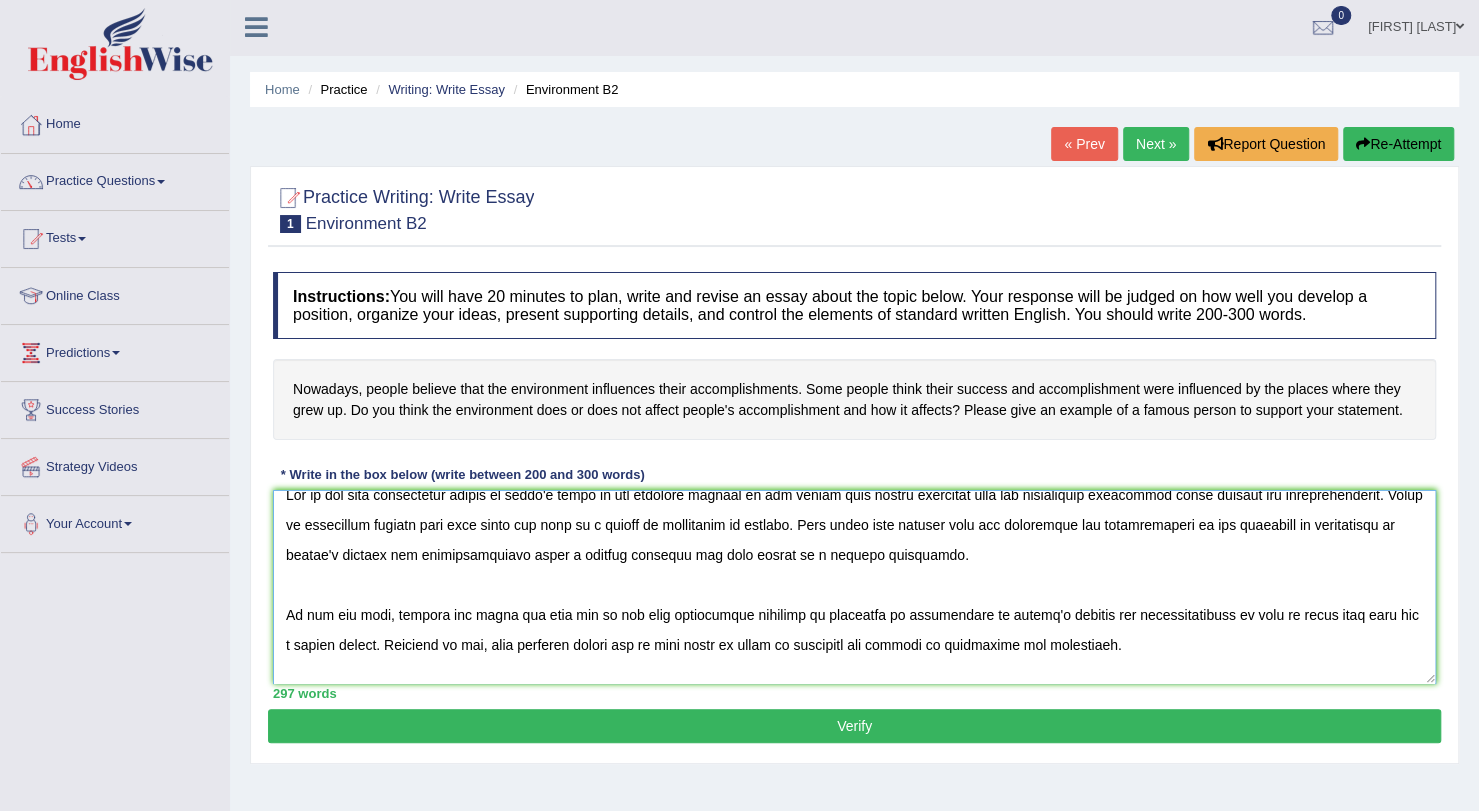 scroll, scrollTop: 330, scrollLeft: 0, axis: vertical 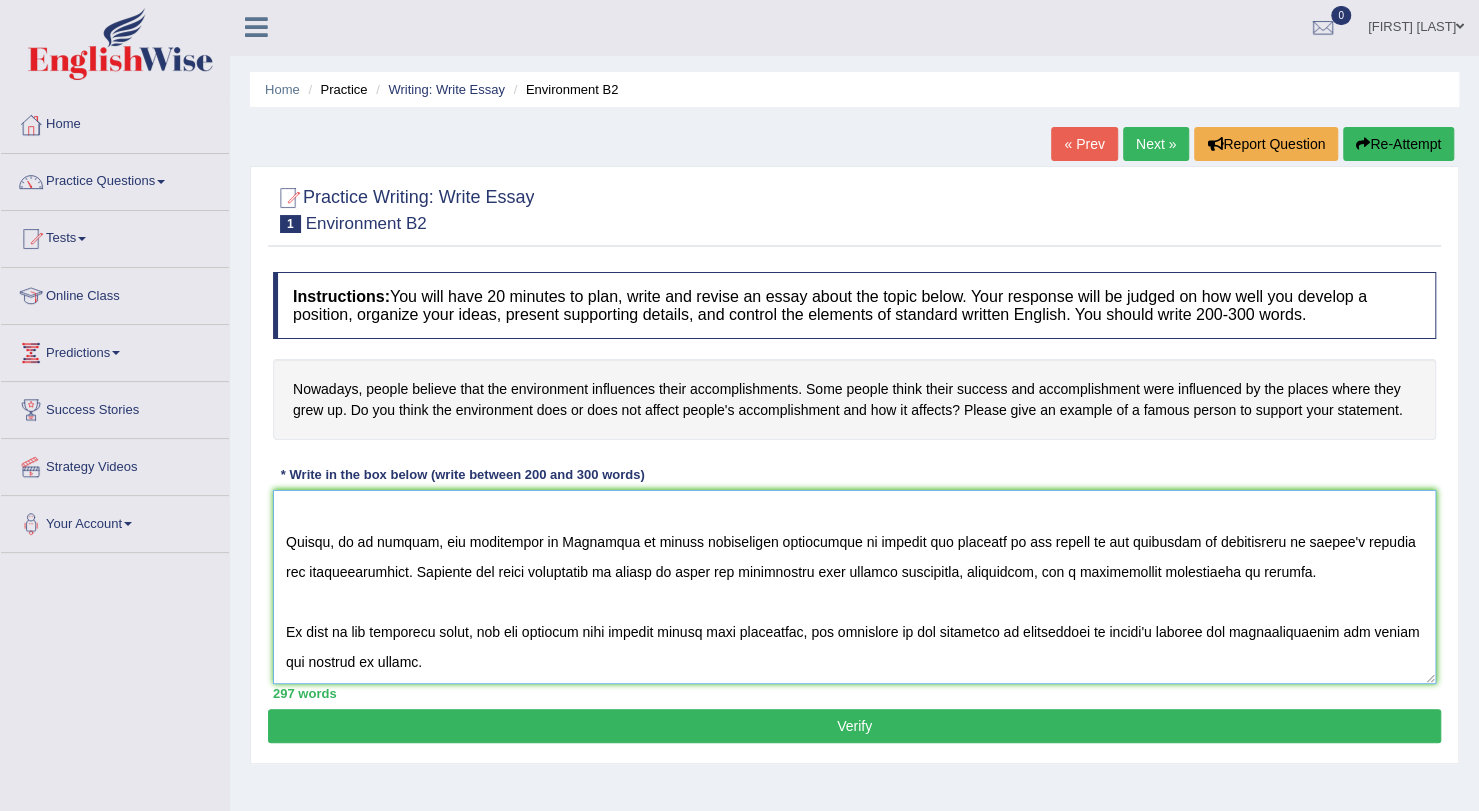 click at bounding box center [854, 587] 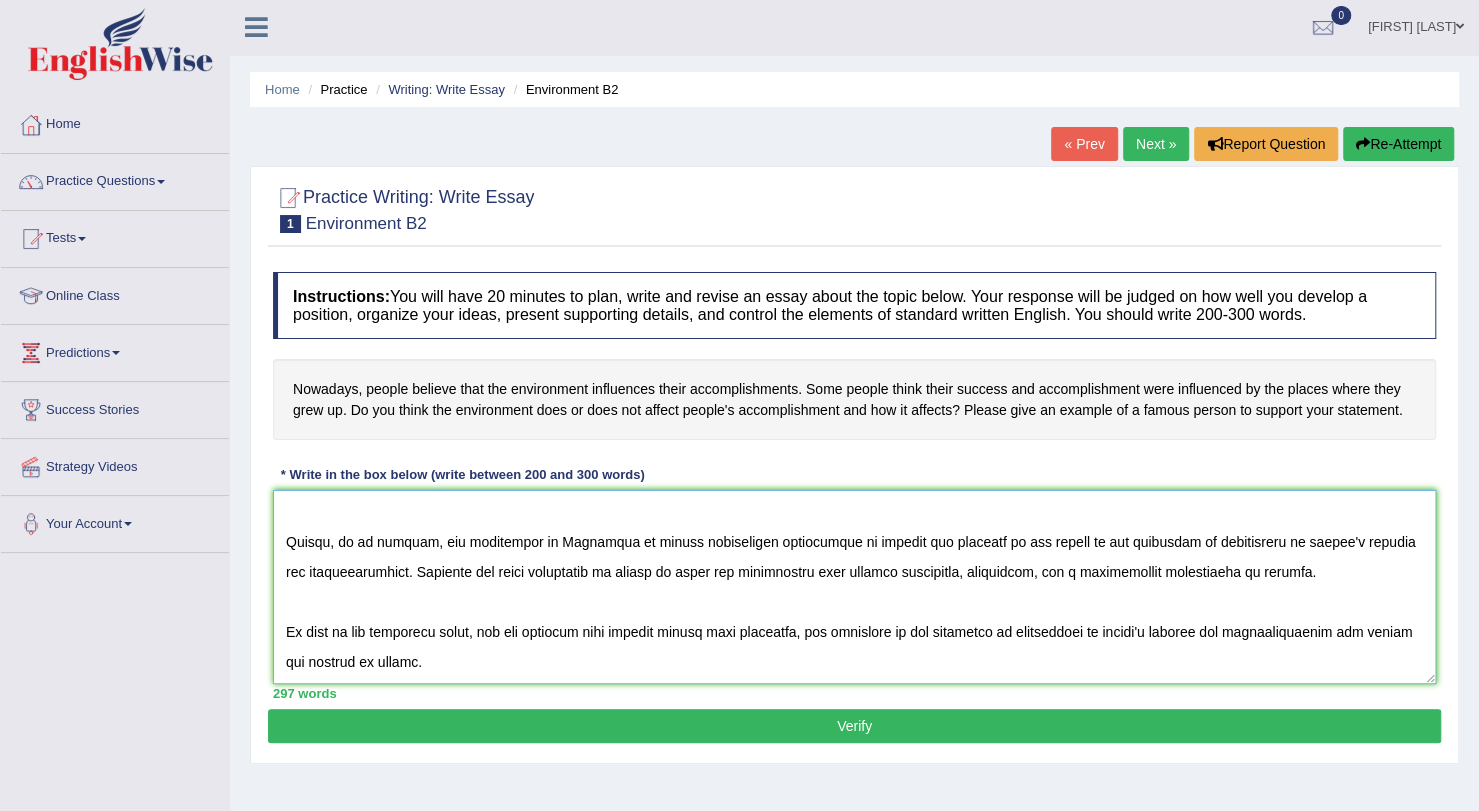 type on "One of the most conspicuous trends in today's world is the colossal upsurge in the debate over people believing that the environment influences their success and accomplishments. There is widespread concern that this issue may lead to a myriad of challenges in society. This essay will discuss both the advantages and disadvantages of the influence of environment on people's success and accomplishments using a prudent approach and will arrive at a logical conclusion.
On the one hand, critics may point out that one of the most significant benefits of influence of environment on people's success and accomplishments is that it makes them calm and a better person. Needless to say, this approach stands one in good stead in terms of enhancing the chances of prosperity and excellence.
On the other hand, there are a number of arguments in favor of the opposing stance. One of the most prominent is that the influence of environment on people's success and accomplishments can have negative consequences for the commun..." 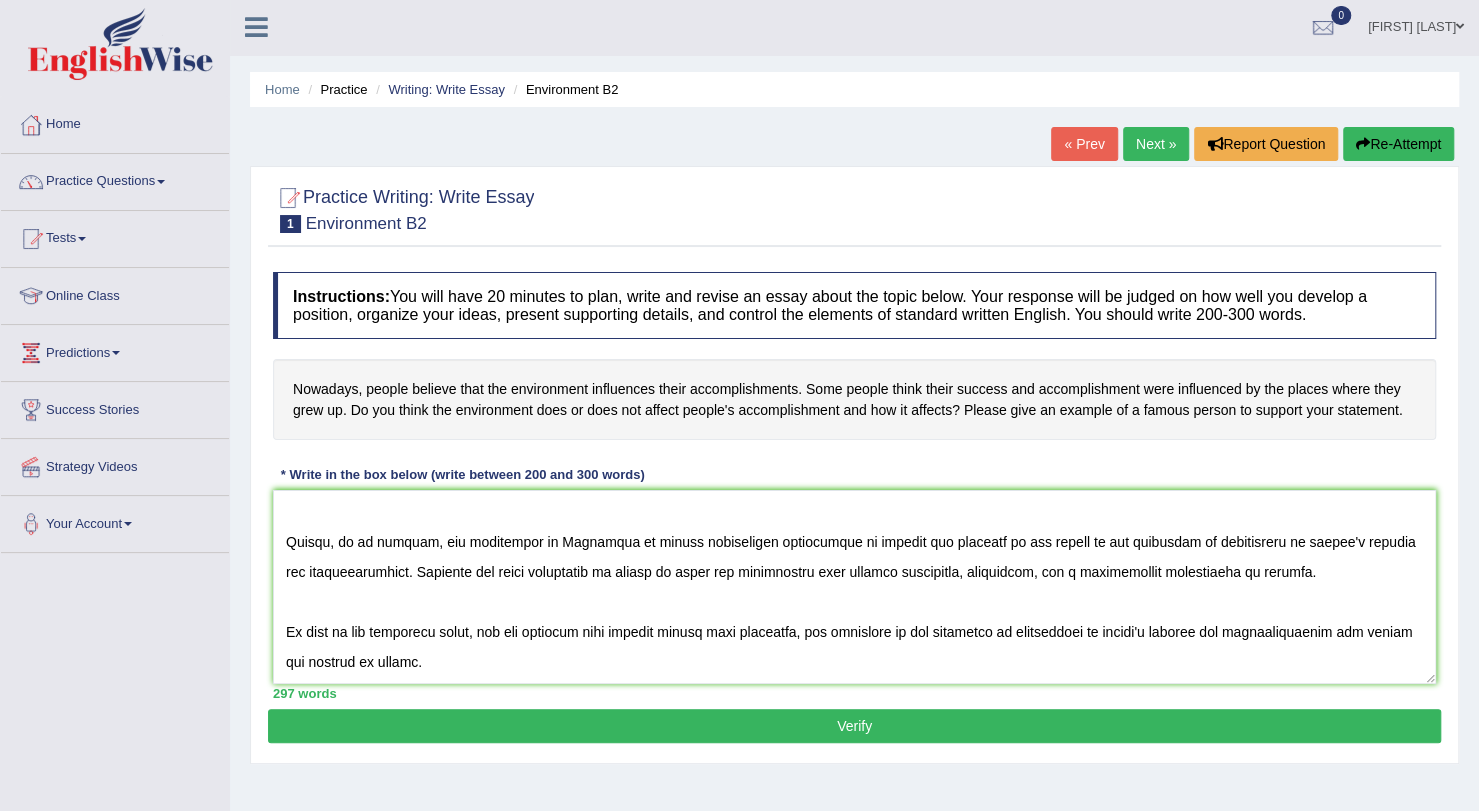 click on "Verify" at bounding box center (854, 726) 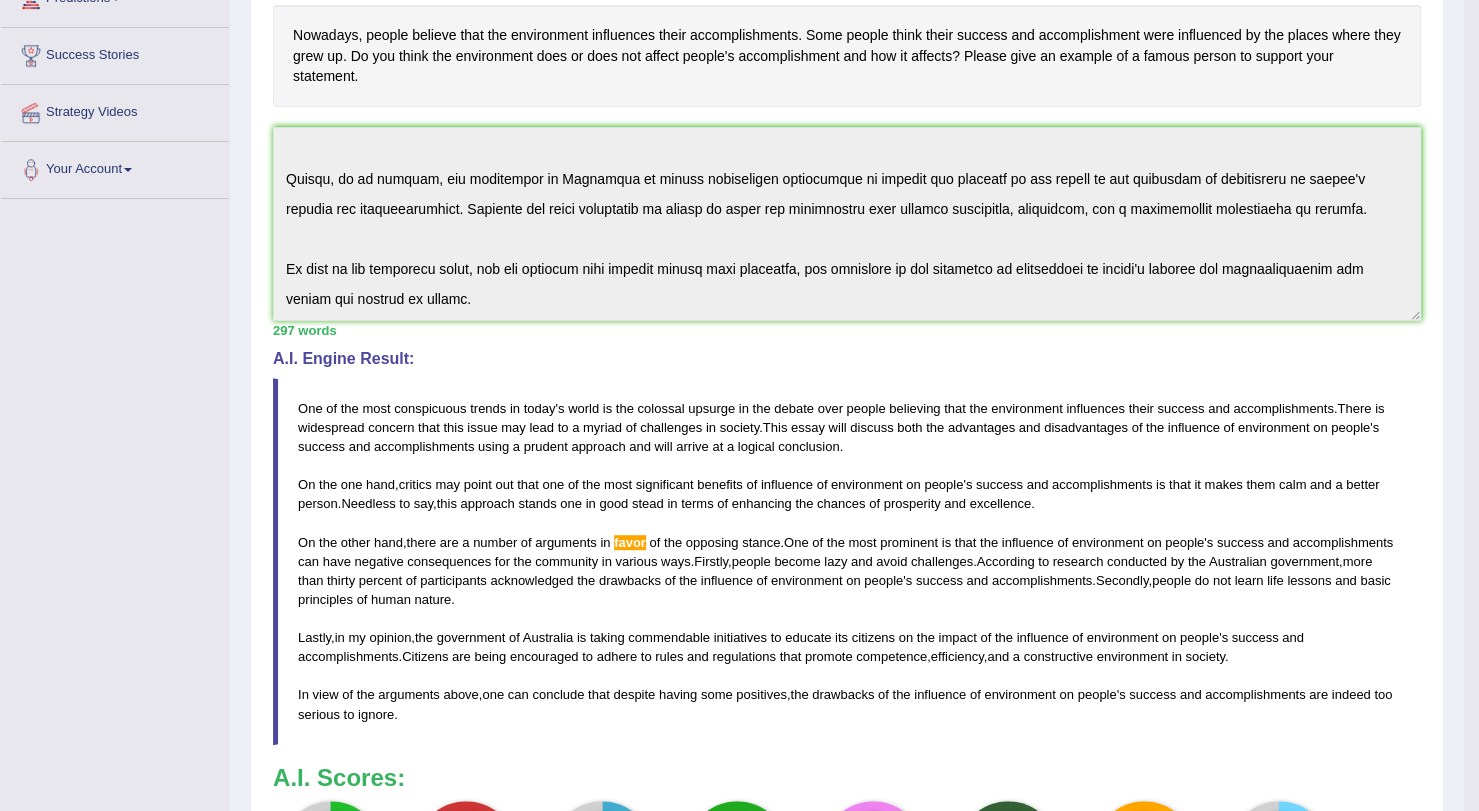 scroll, scrollTop: 415, scrollLeft: 0, axis: vertical 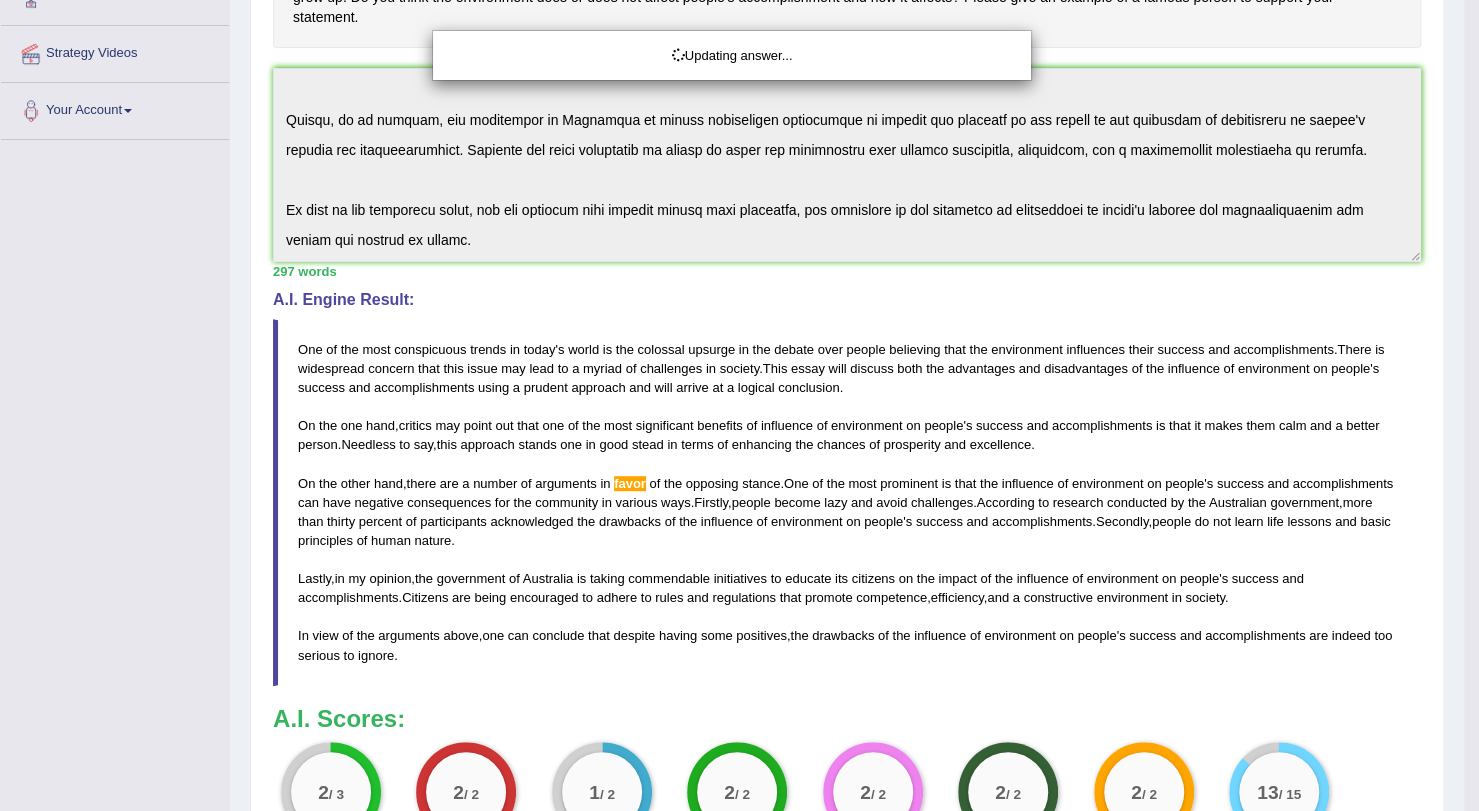 drag, startPoint x: 1492, startPoint y: 310, endPoint x: 1492, endPoint y: 591, distance: 281 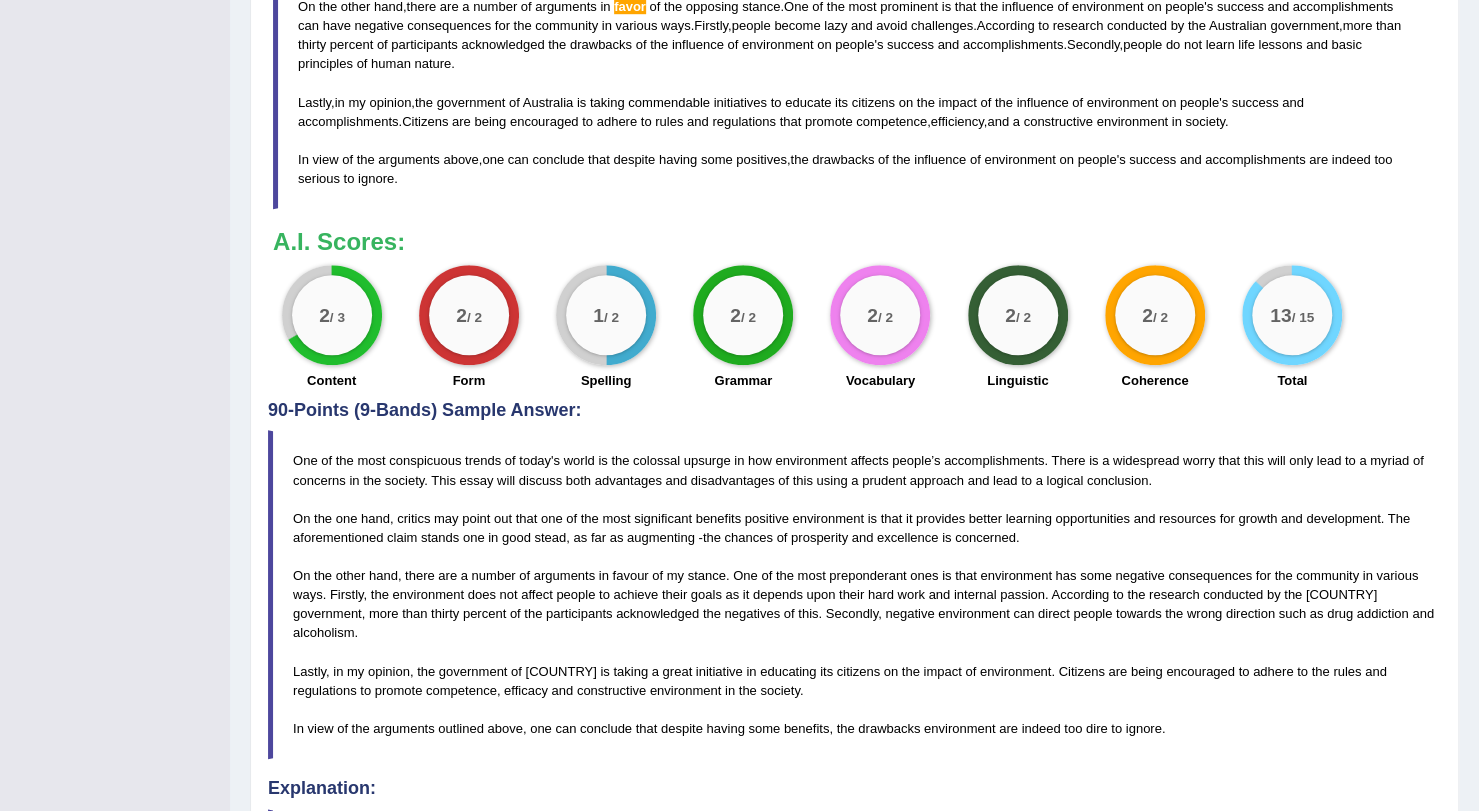 scroll, scrollTop: 899, scrollLeft: 0, axis: vertical 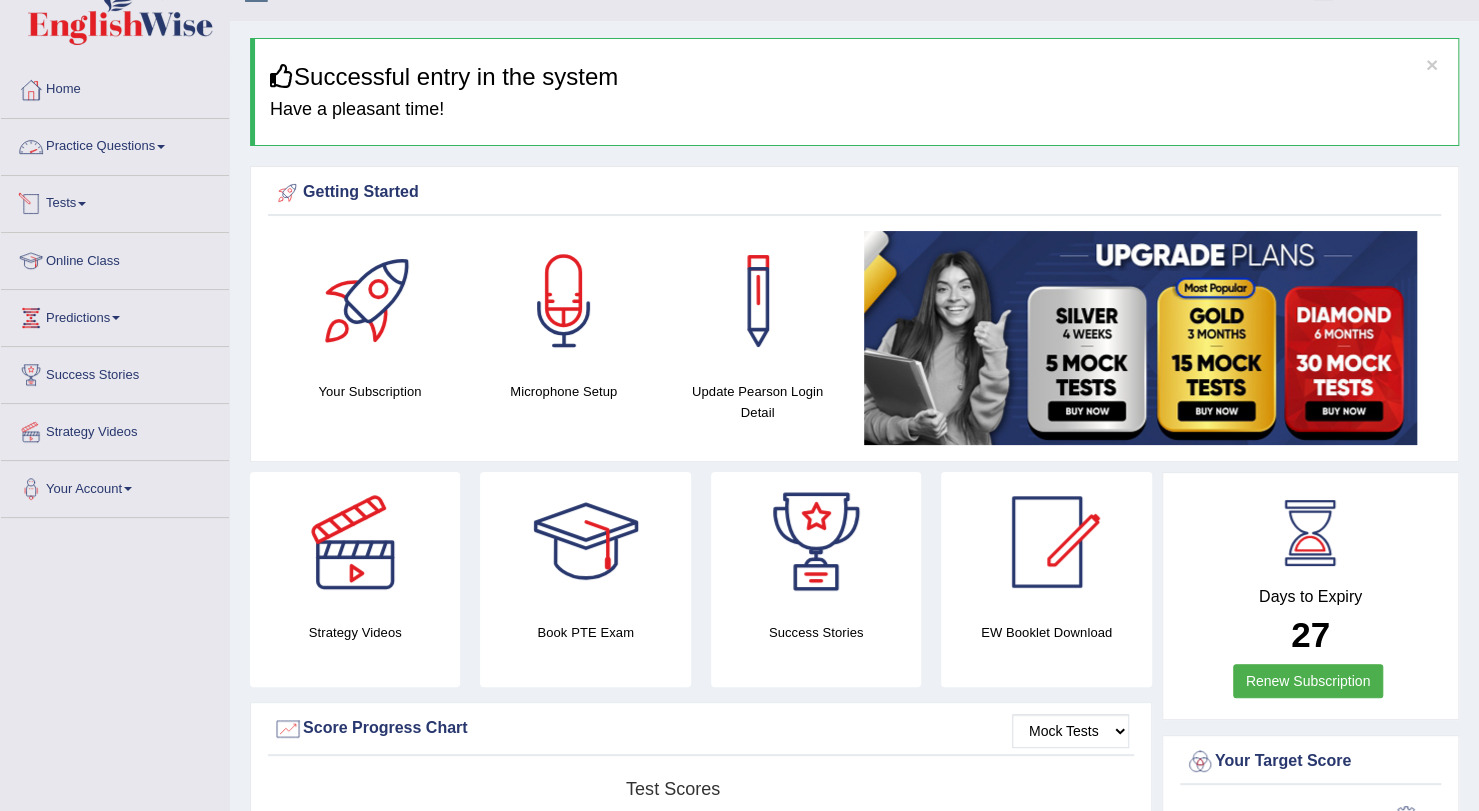 click on "Practice Questions" at bounding box center (115, 144) 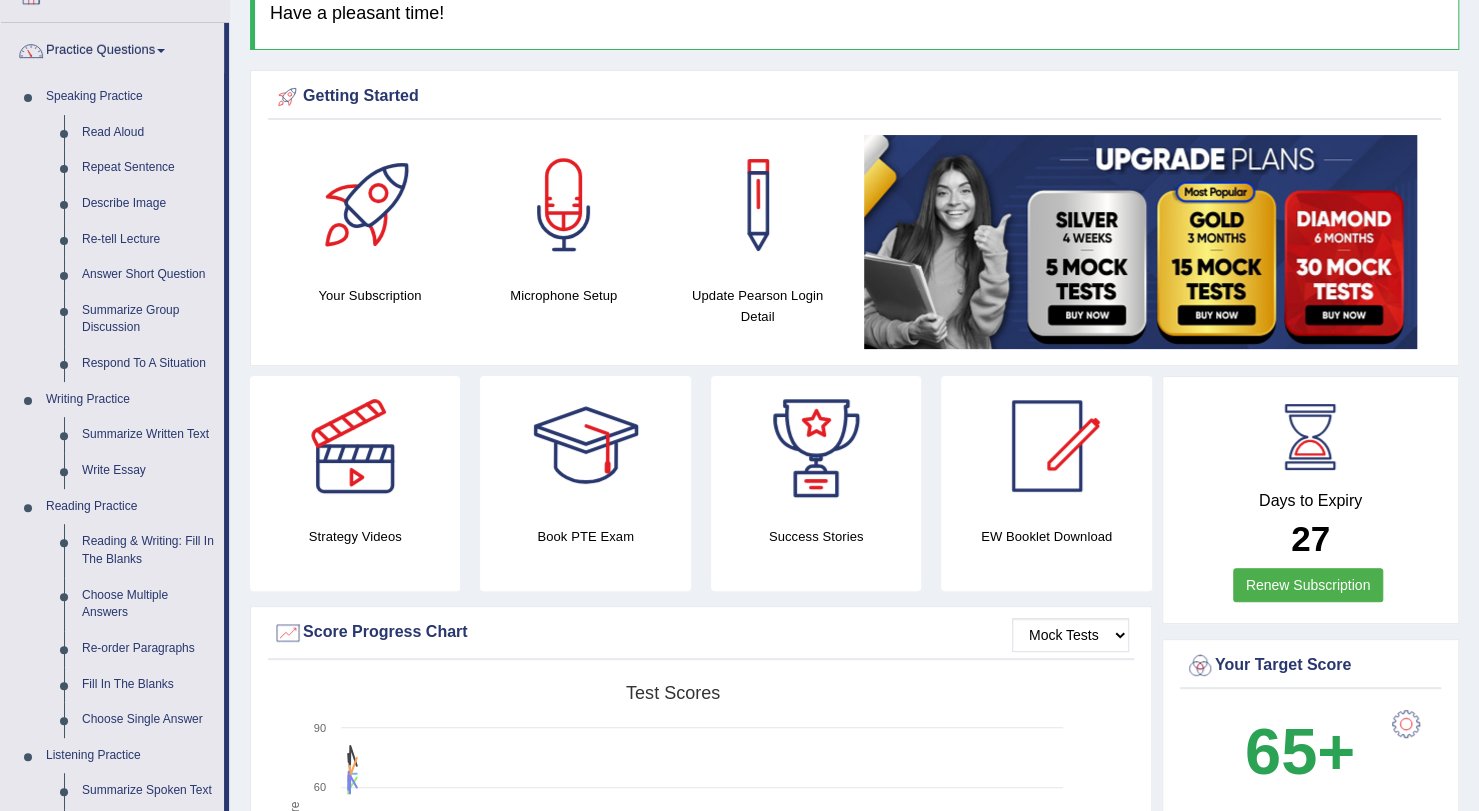 scroll, scrollTop: 134, scrollLeft: 0, axis: vertical 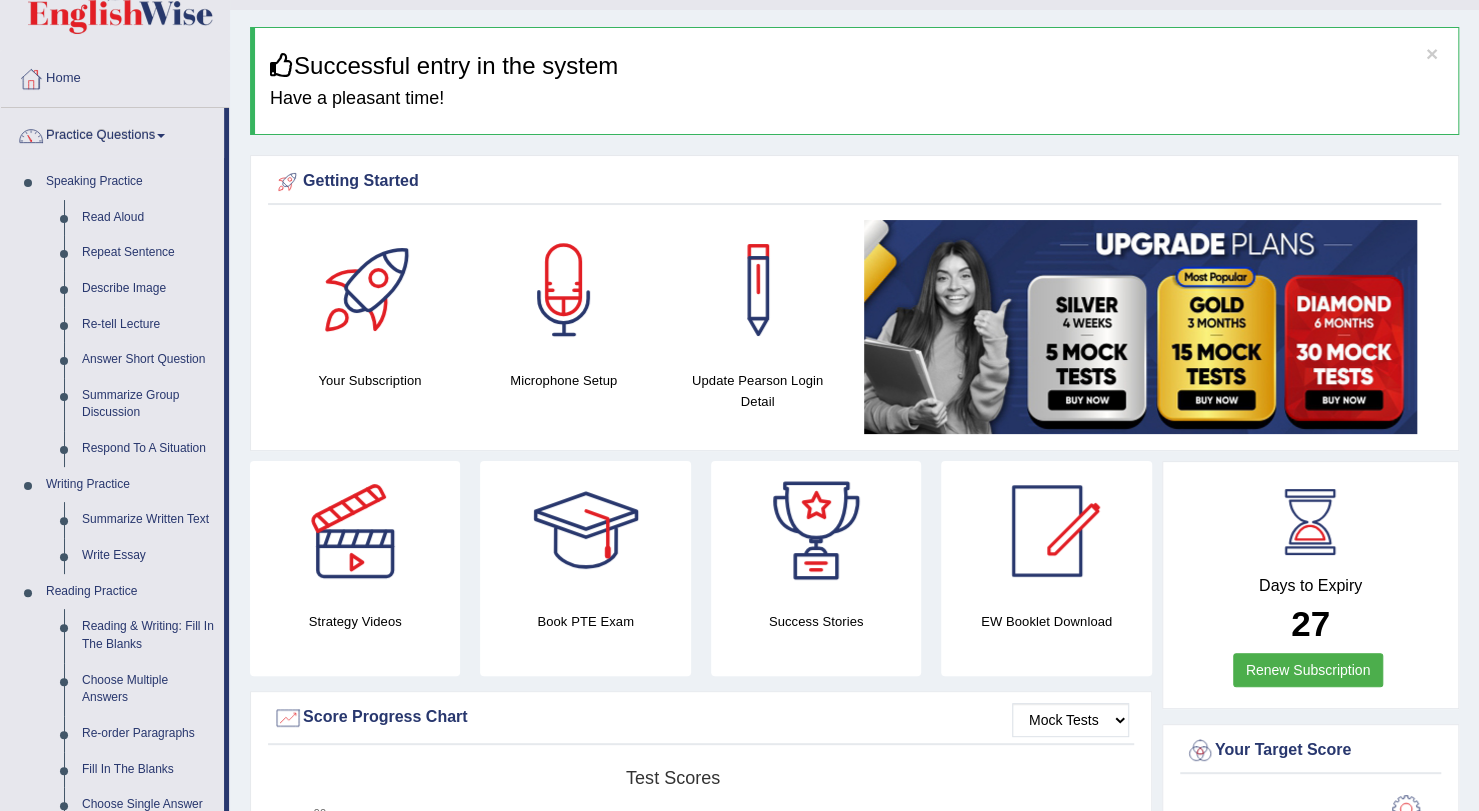 drag, startPoint x: 230, startPoint y: 579, endPoint x: 227, endPoint y: 707, distance: 128.03516 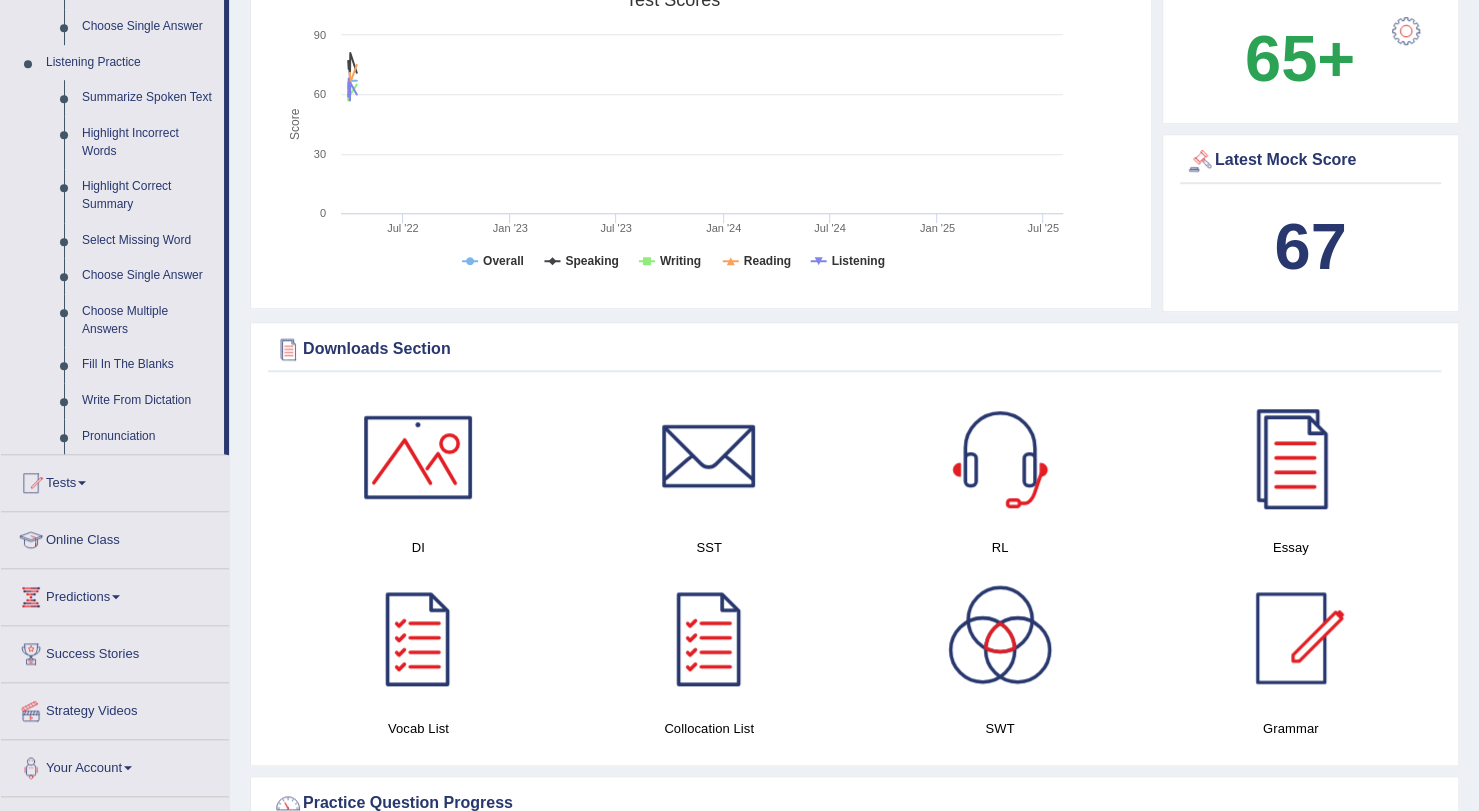 scroll, scrollTop: 828, scrollLeft: 0, axis: vertical 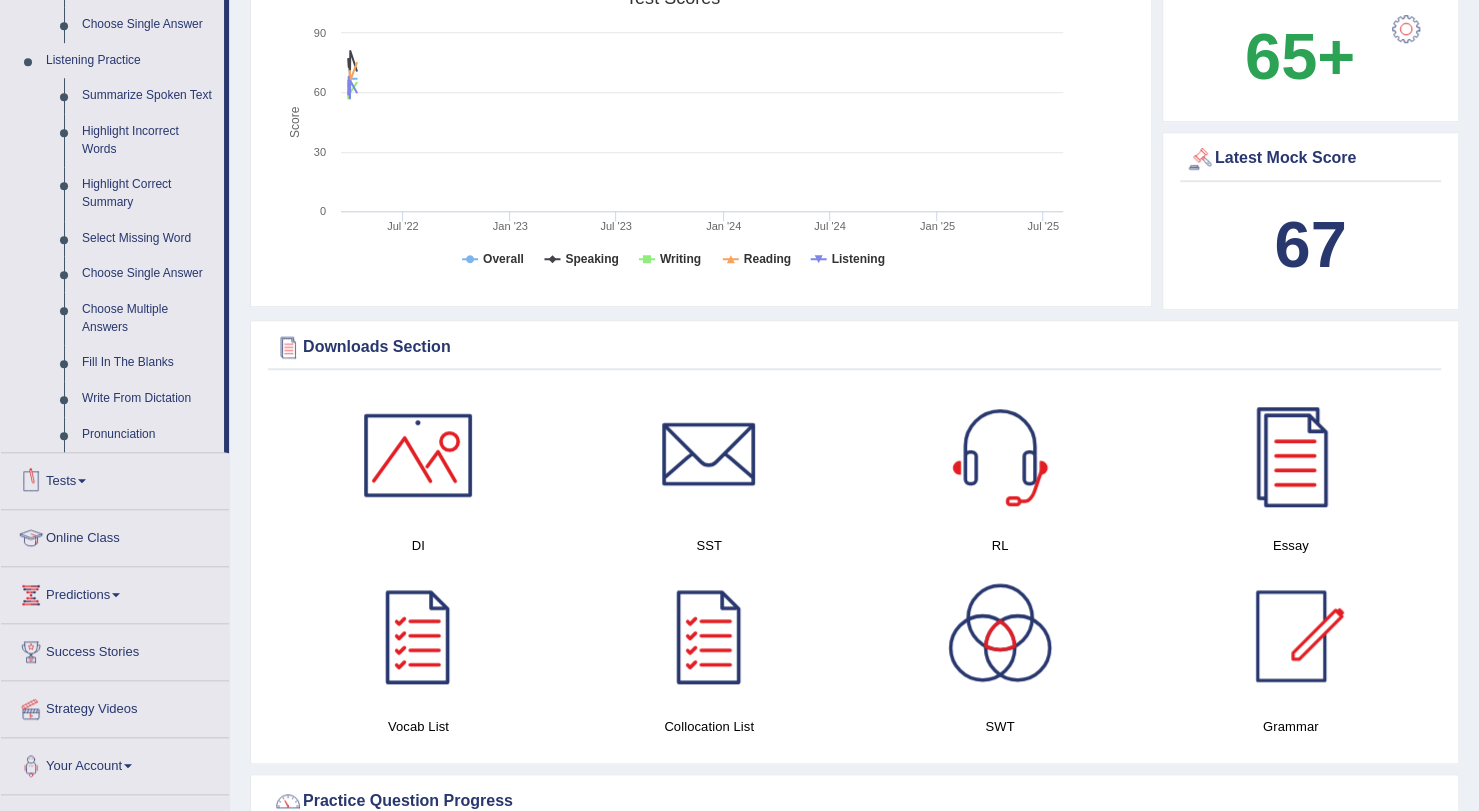 click on "Tests" at bounding box center [115, 478] 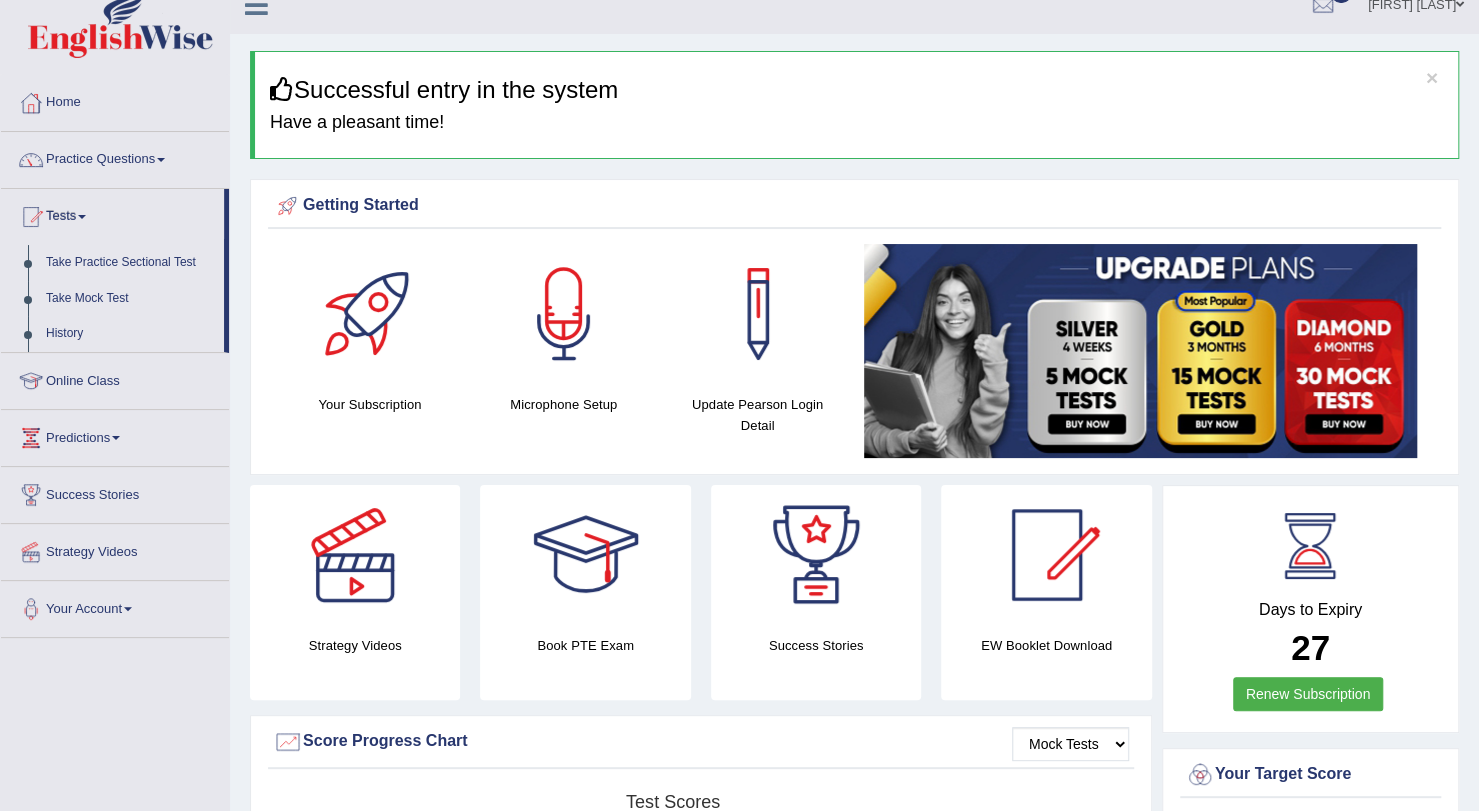 scroll, scrollTop: 0, scrollLeft: 0, axis: both 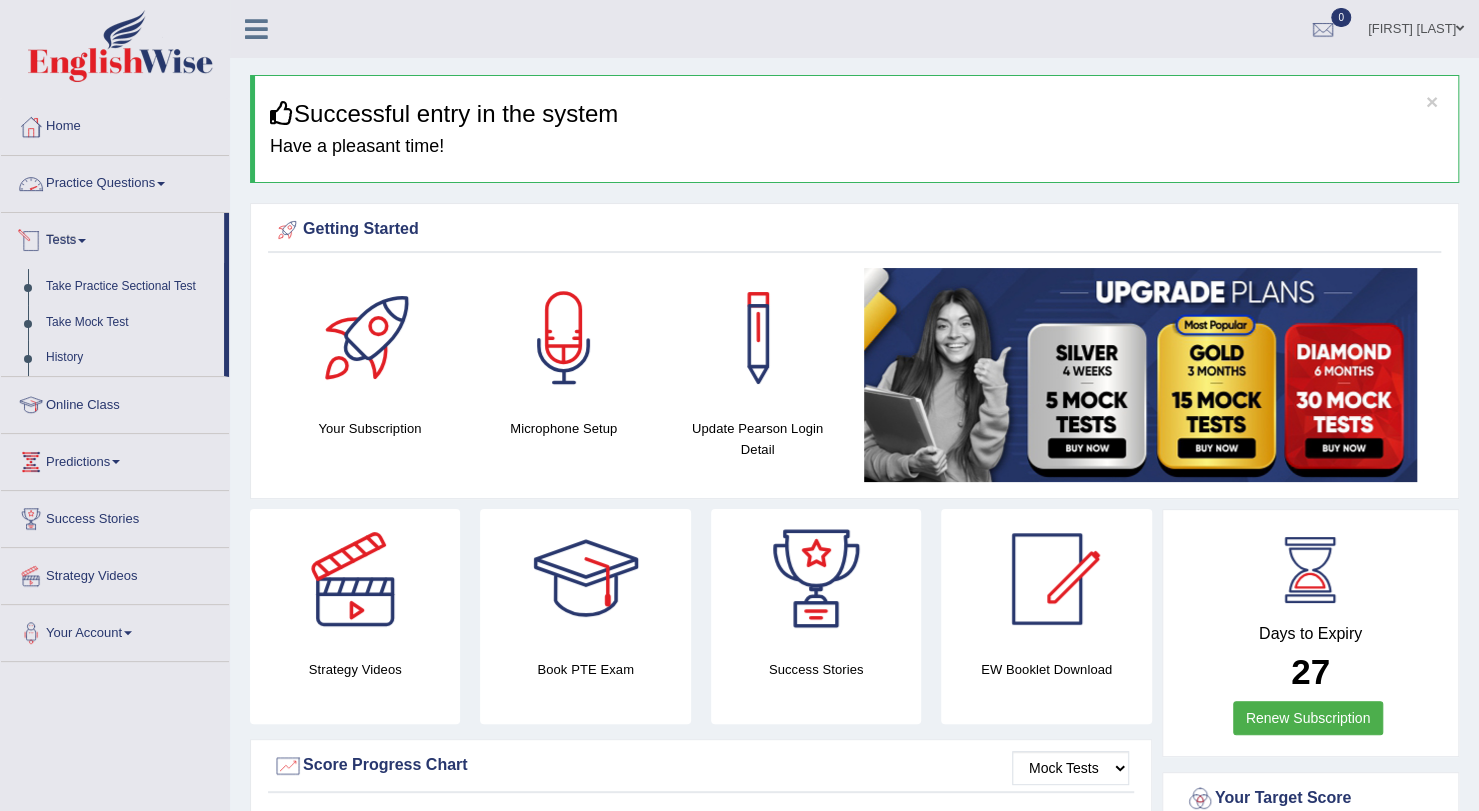 click on "Practice Questions" at bounding box center [115, 181] 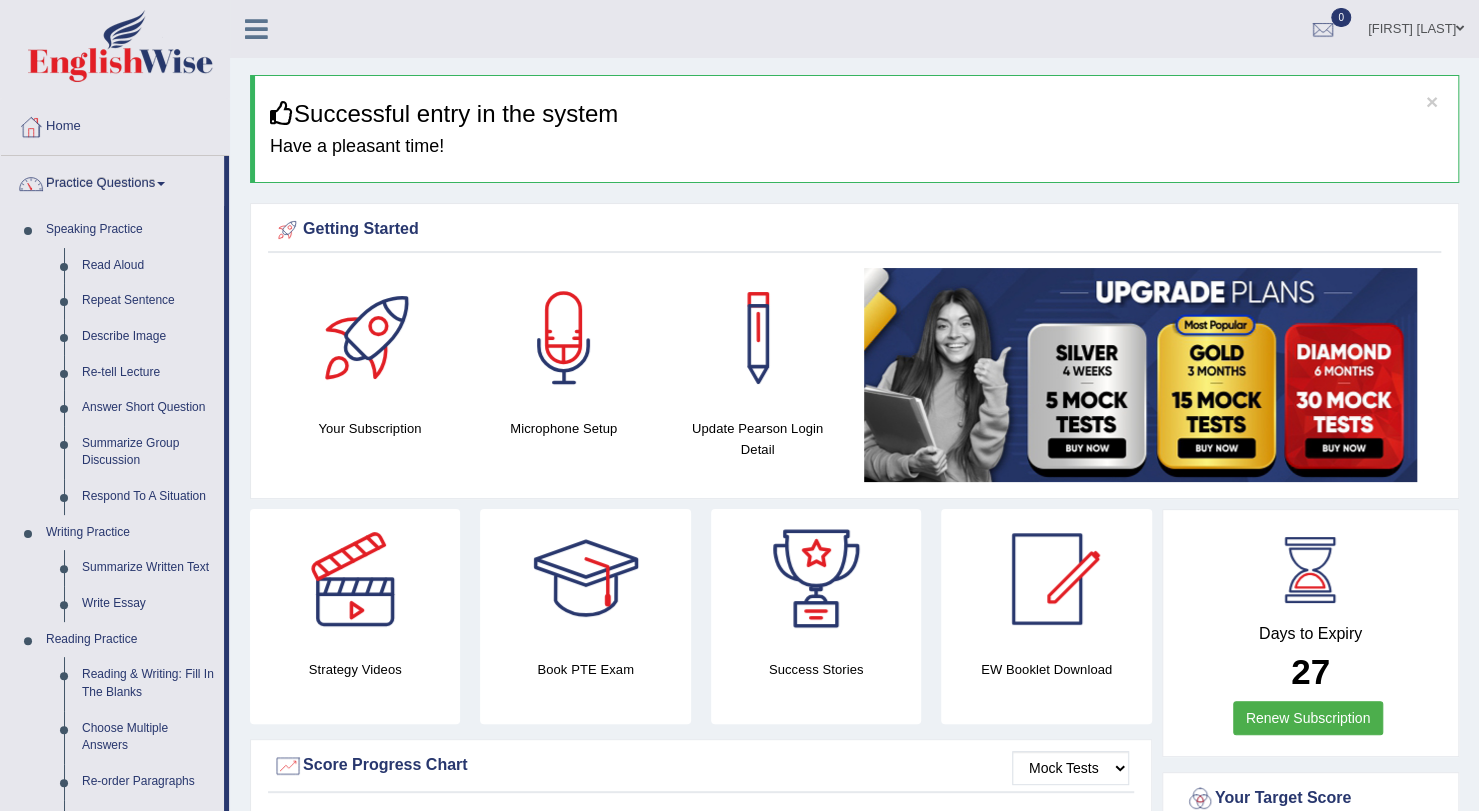 click on "Practice Questions" at bounding box center [112, 181] 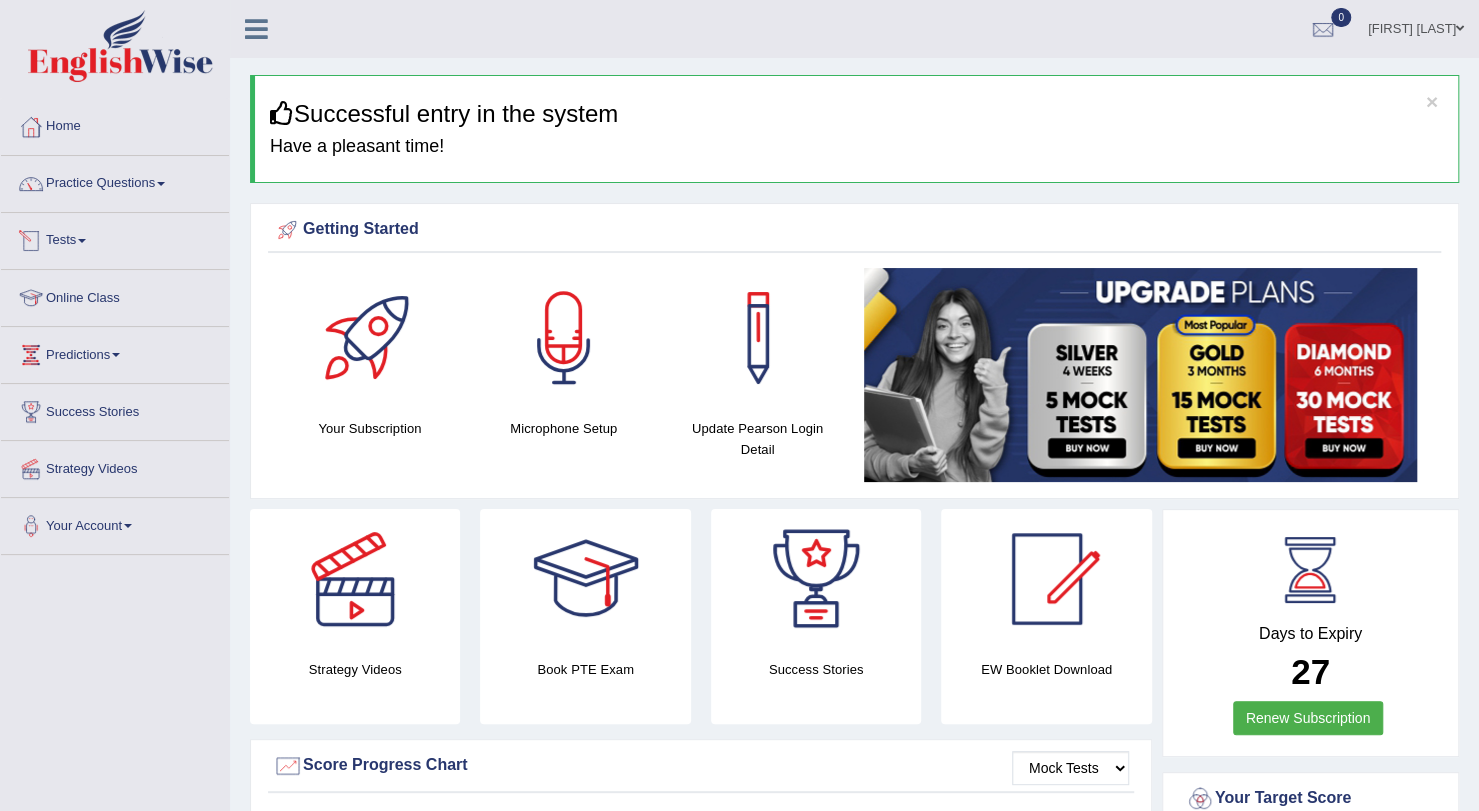 click on "Tests" at bounding box center [115, 238] 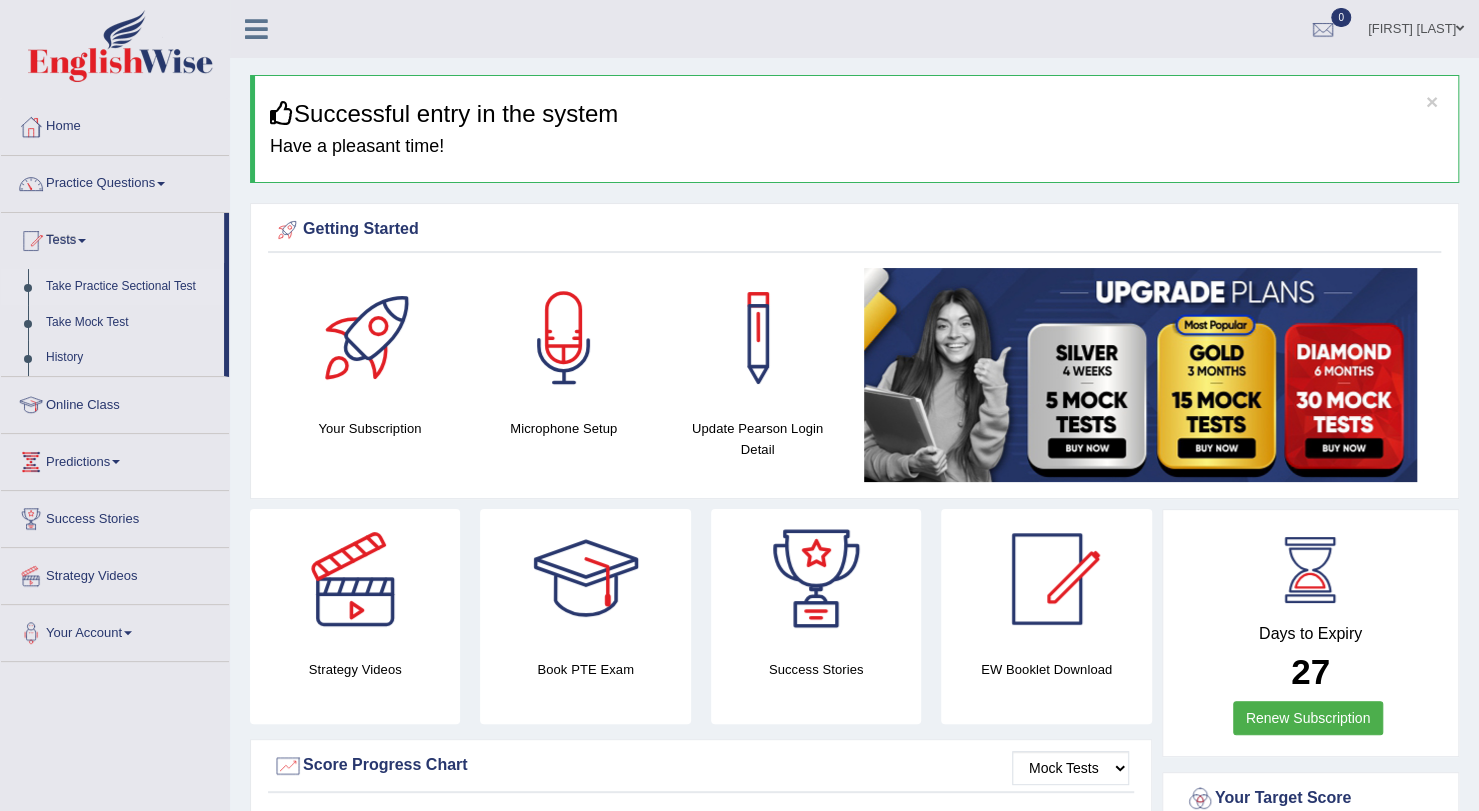 click on "Take Practice Sectional Test" at bounding box center (130, 287) 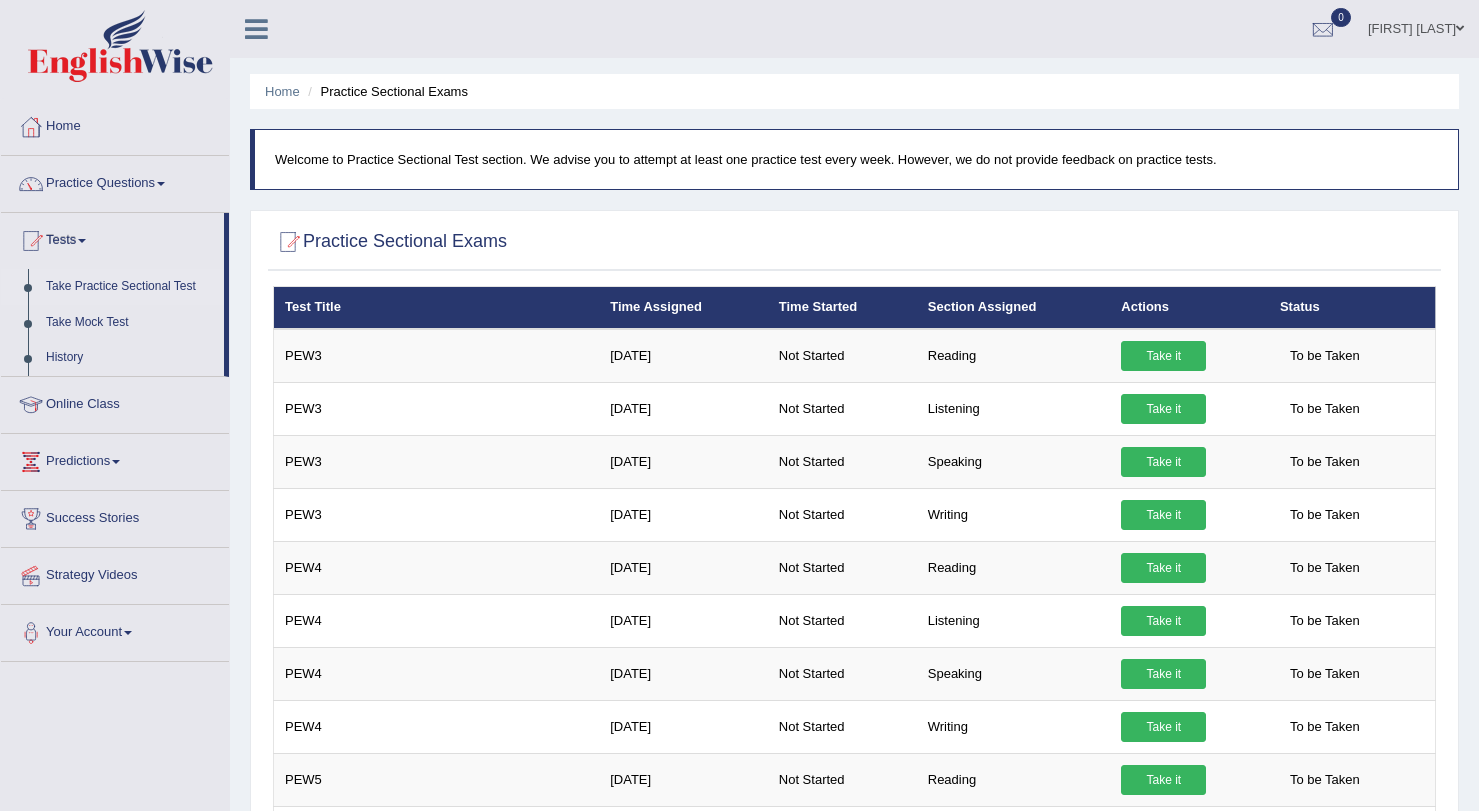 scroll, scrollTop: 0, scrollLeft: 0, axis: both 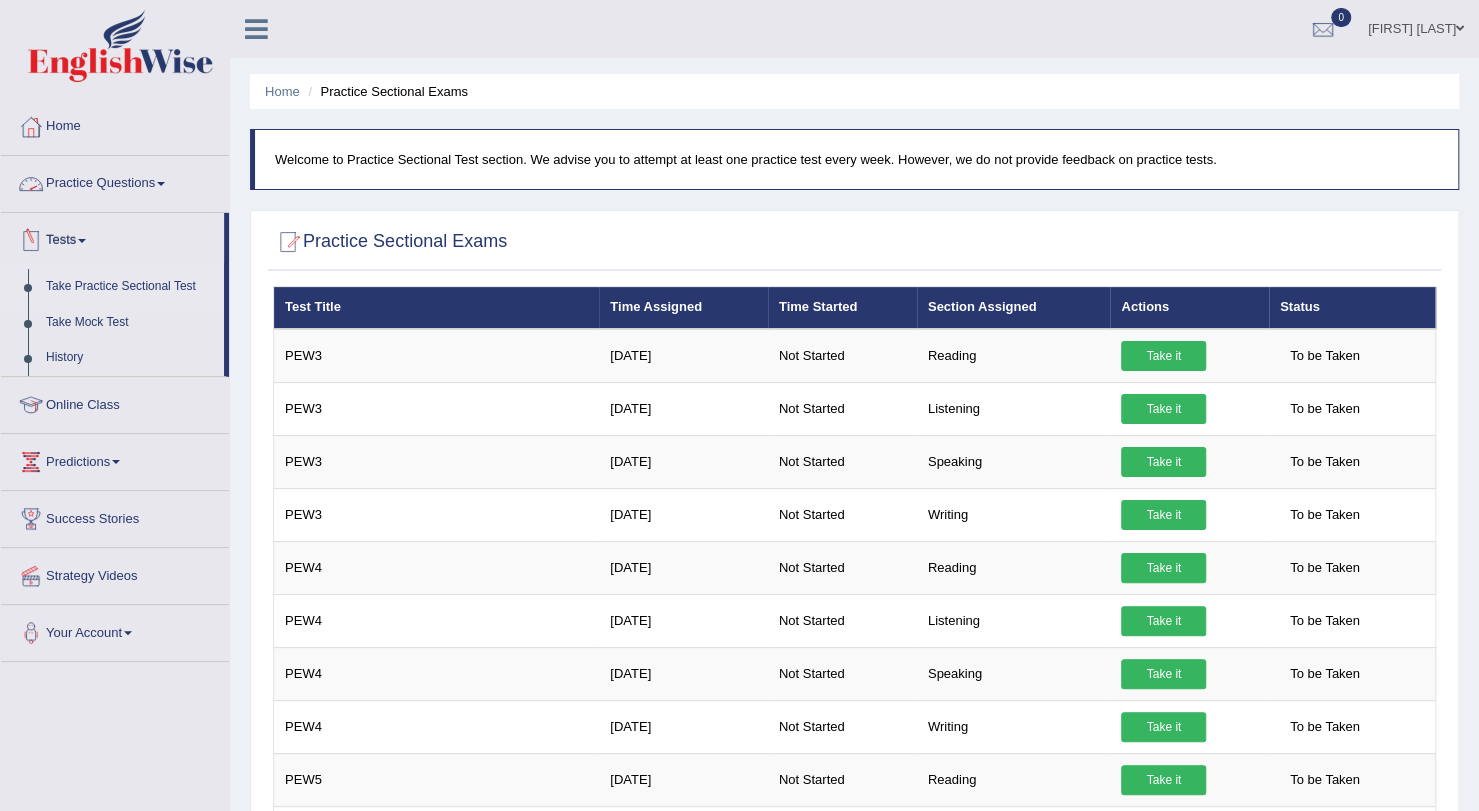 click on "Tests" at bounding box center (112, 238) 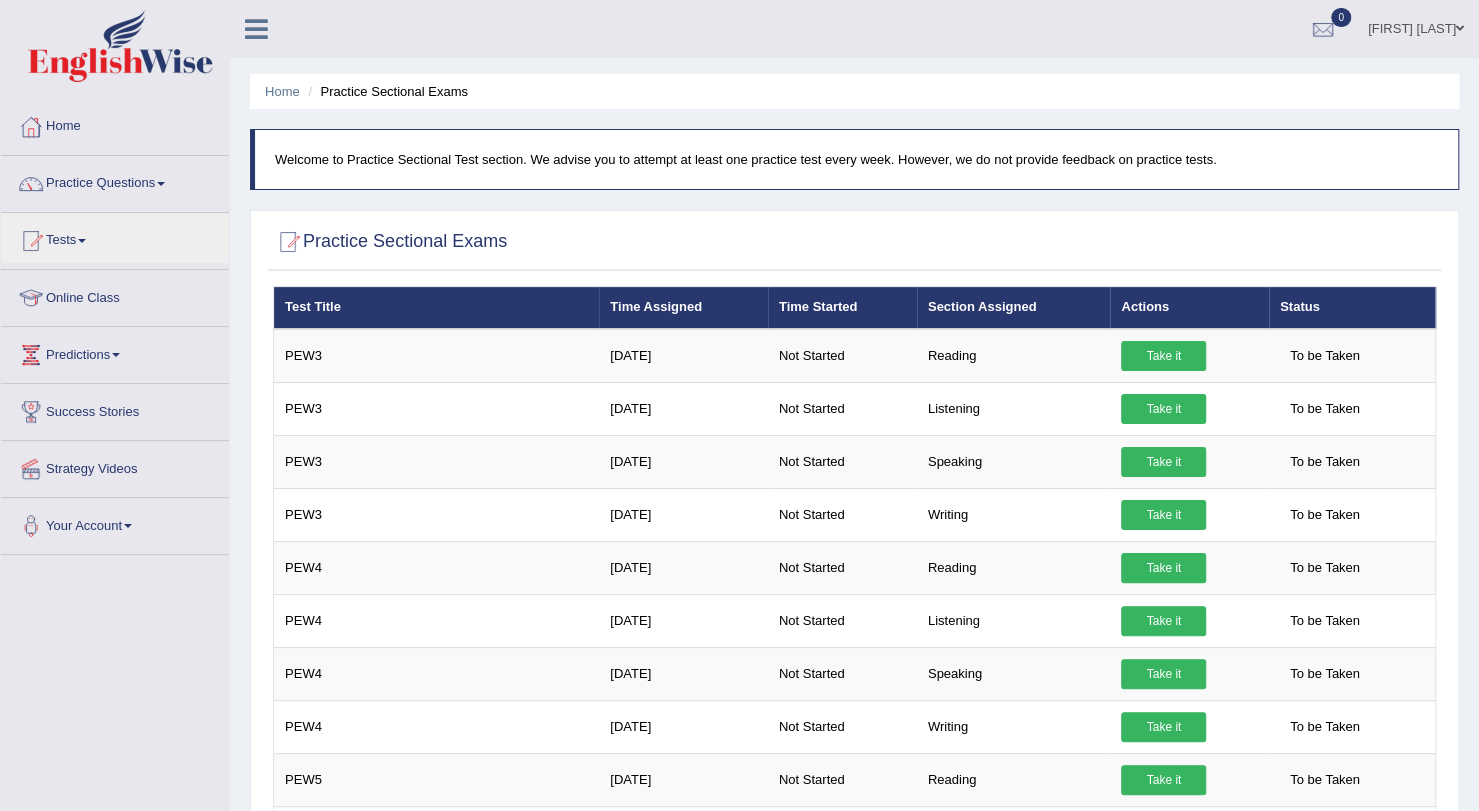 click on "Practice Questions" at bounding box center [115, 181] 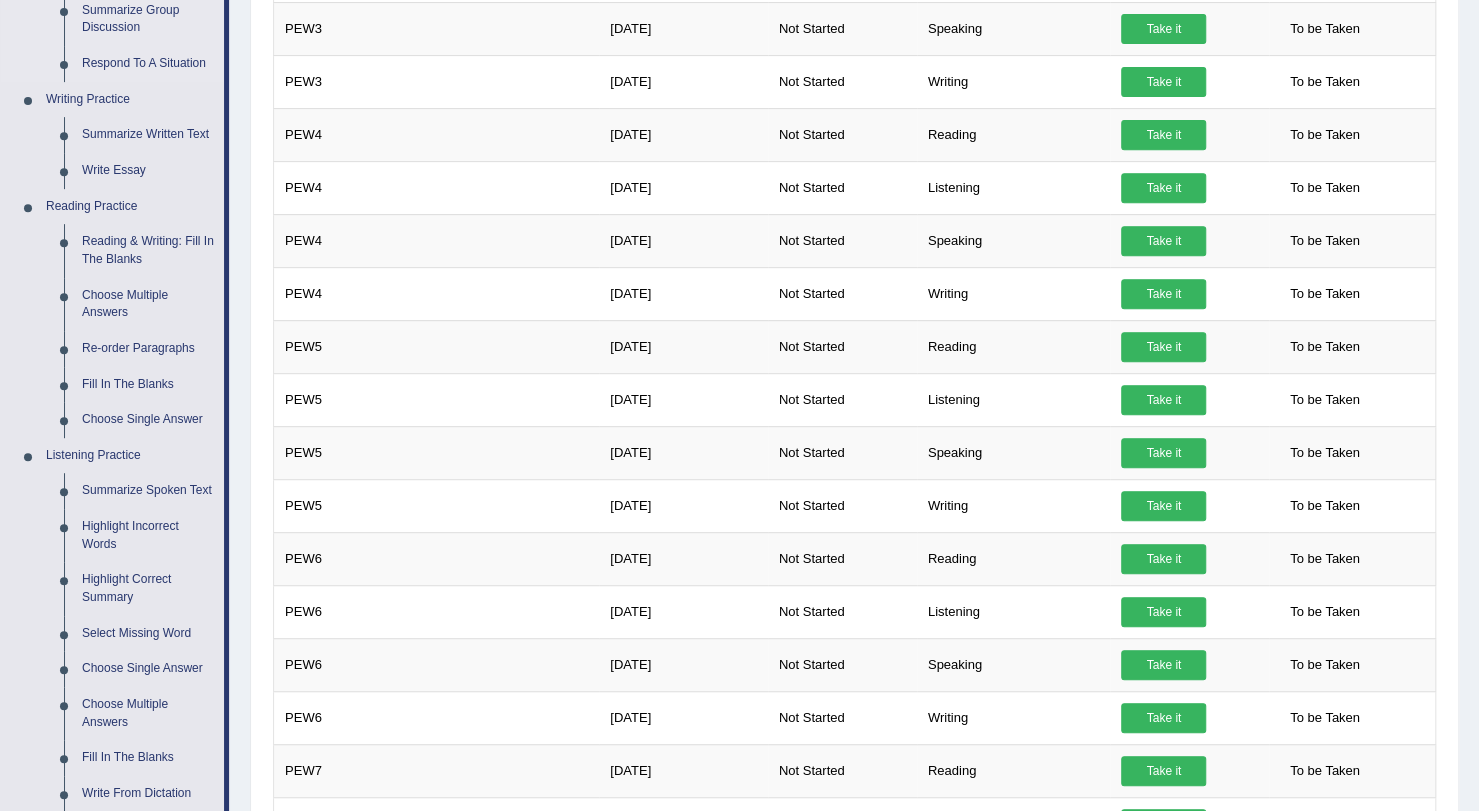 scroll, scrollTop: 432, scrollLeft: 0, axis: vertical 